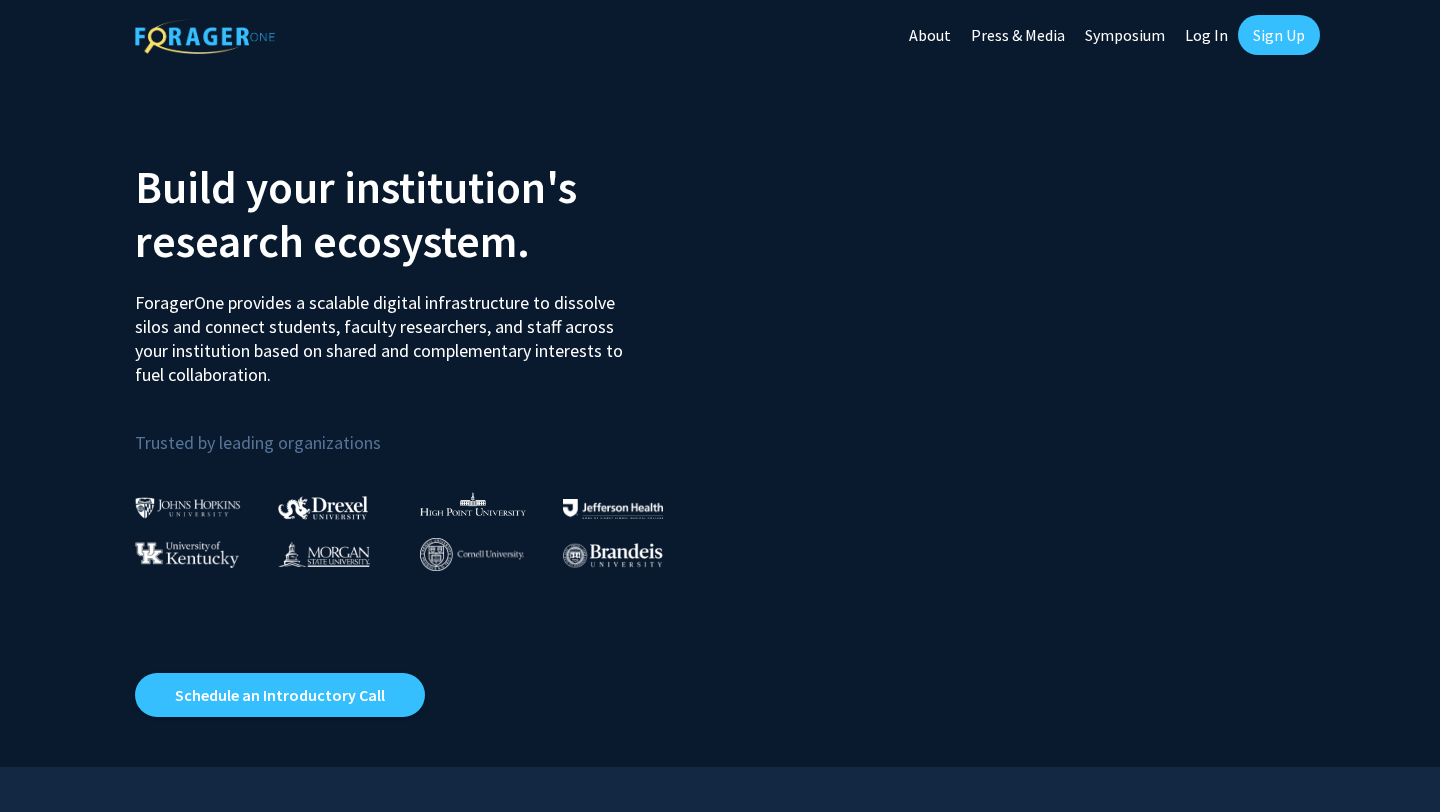 scroll, scrollTop: 0, scrollLeft: 0, axis: both 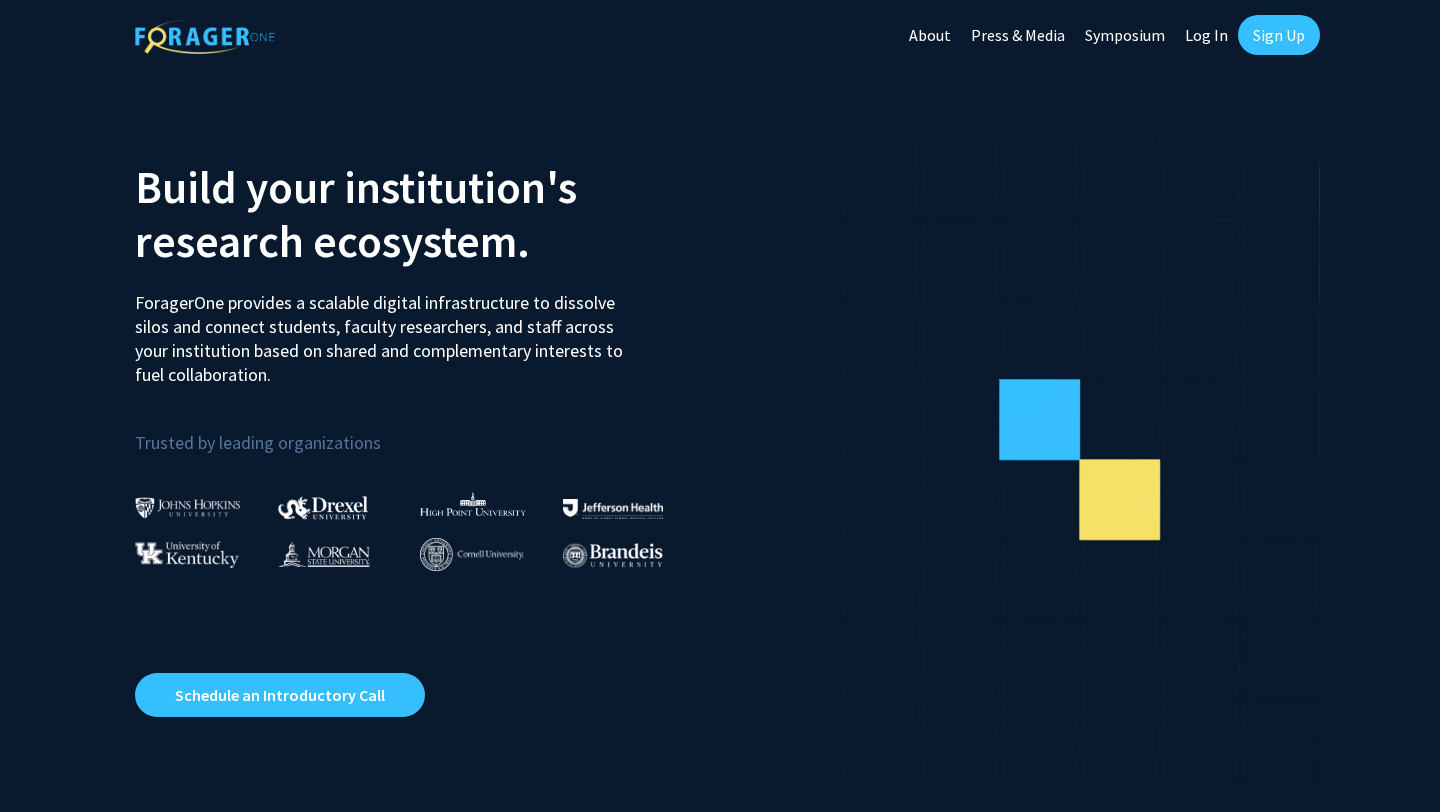 click on "Log In" 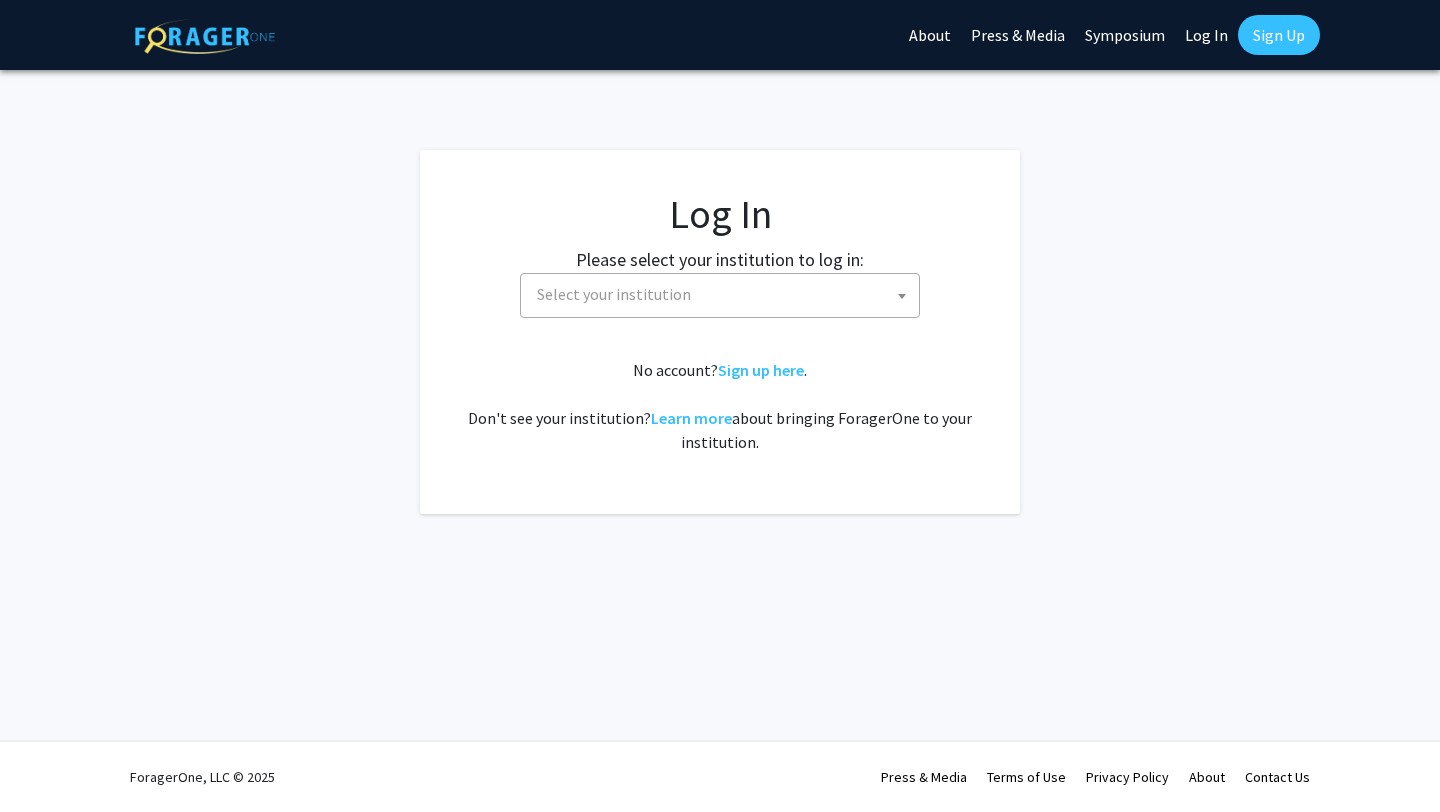 click on "Please select your institution to log in:" 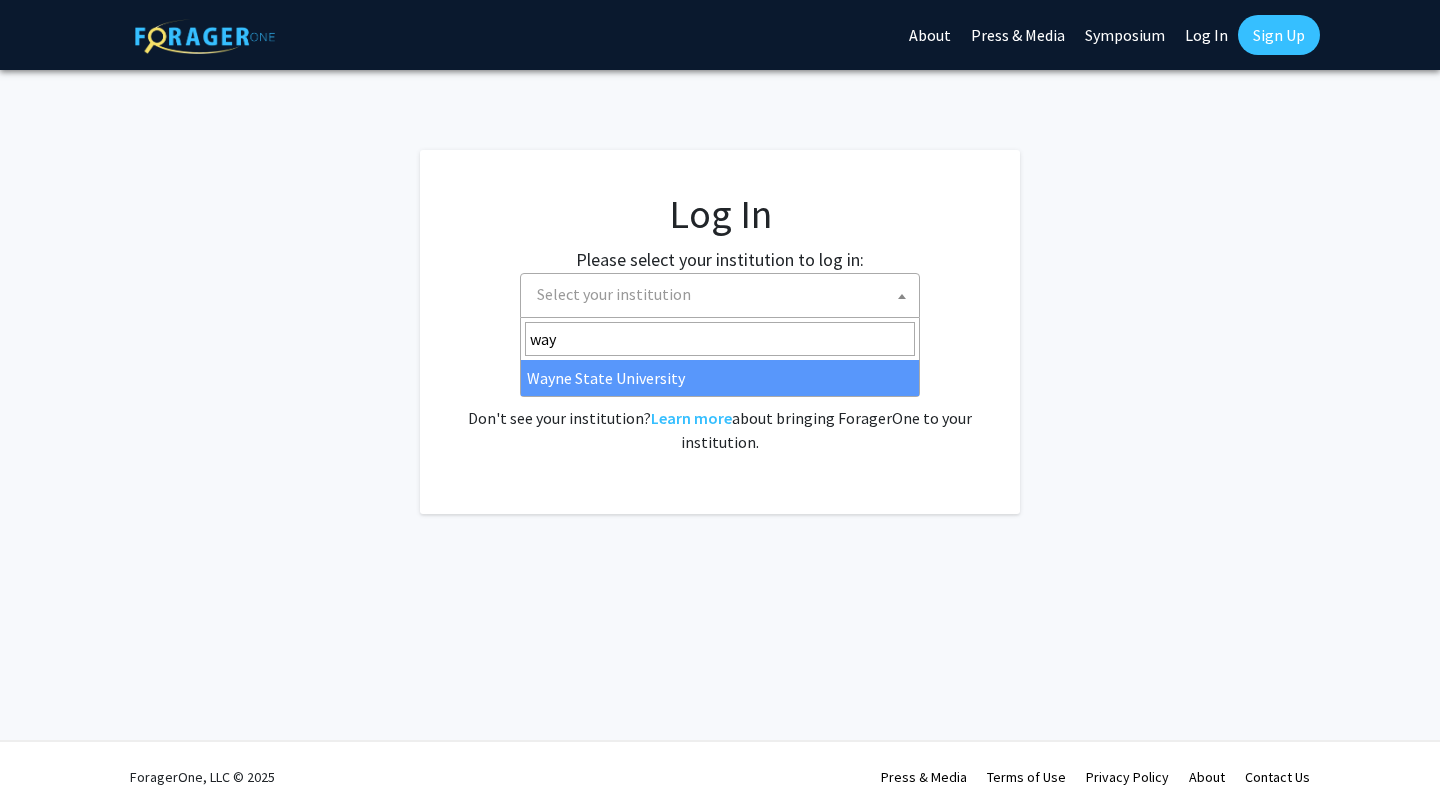 type on "way" 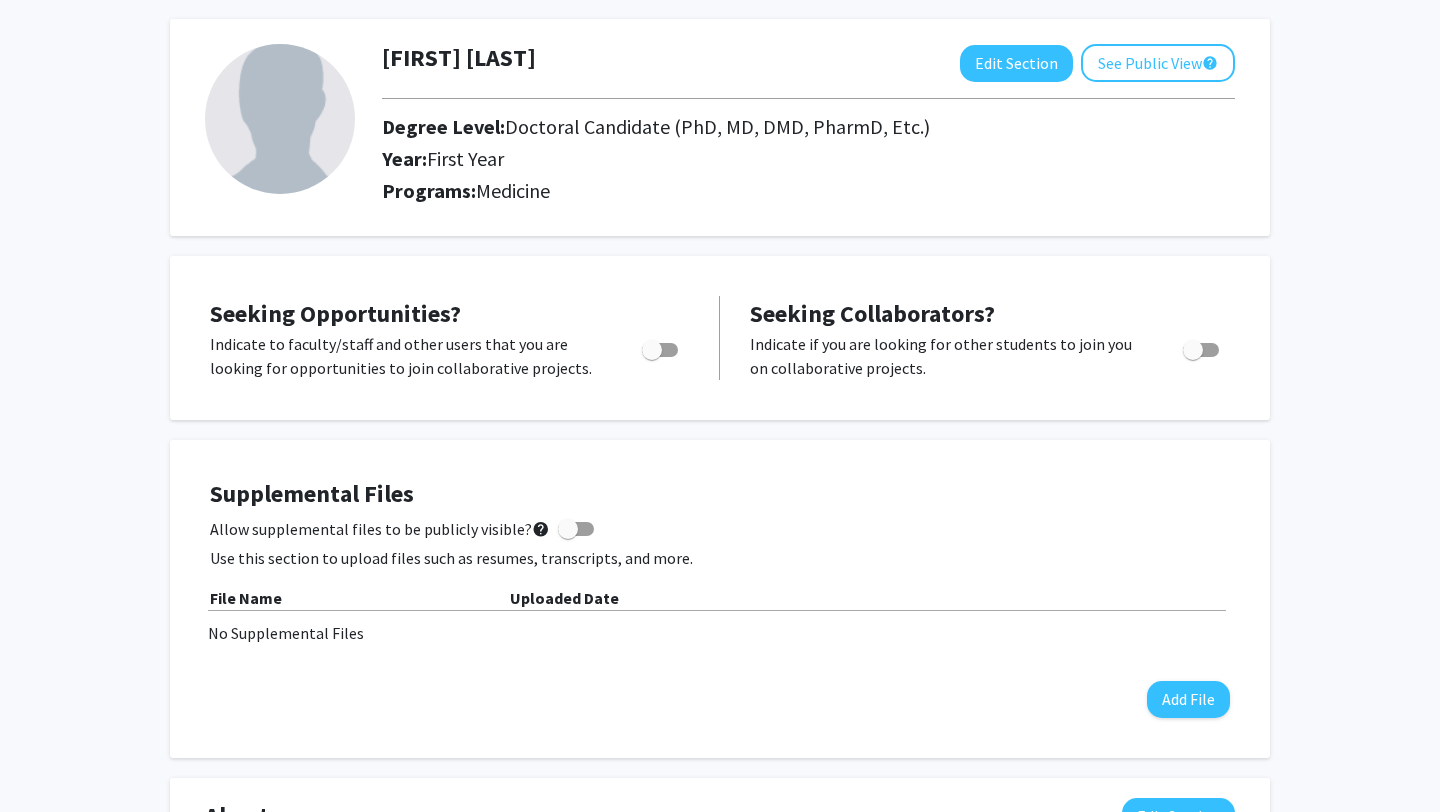 scroll, scrollTop: 0, scrollLeft: 0, axis: both 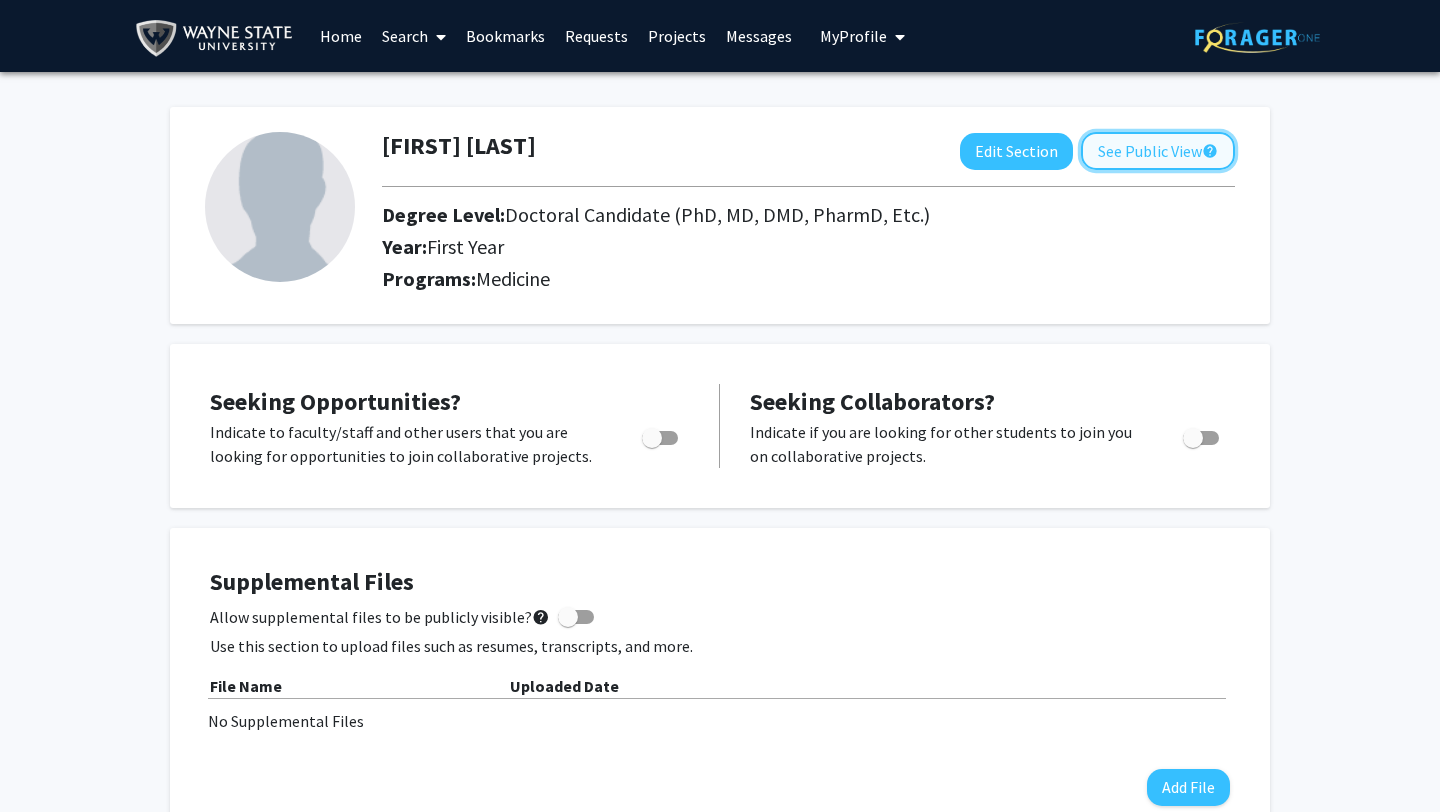 click on "See Public View  help" 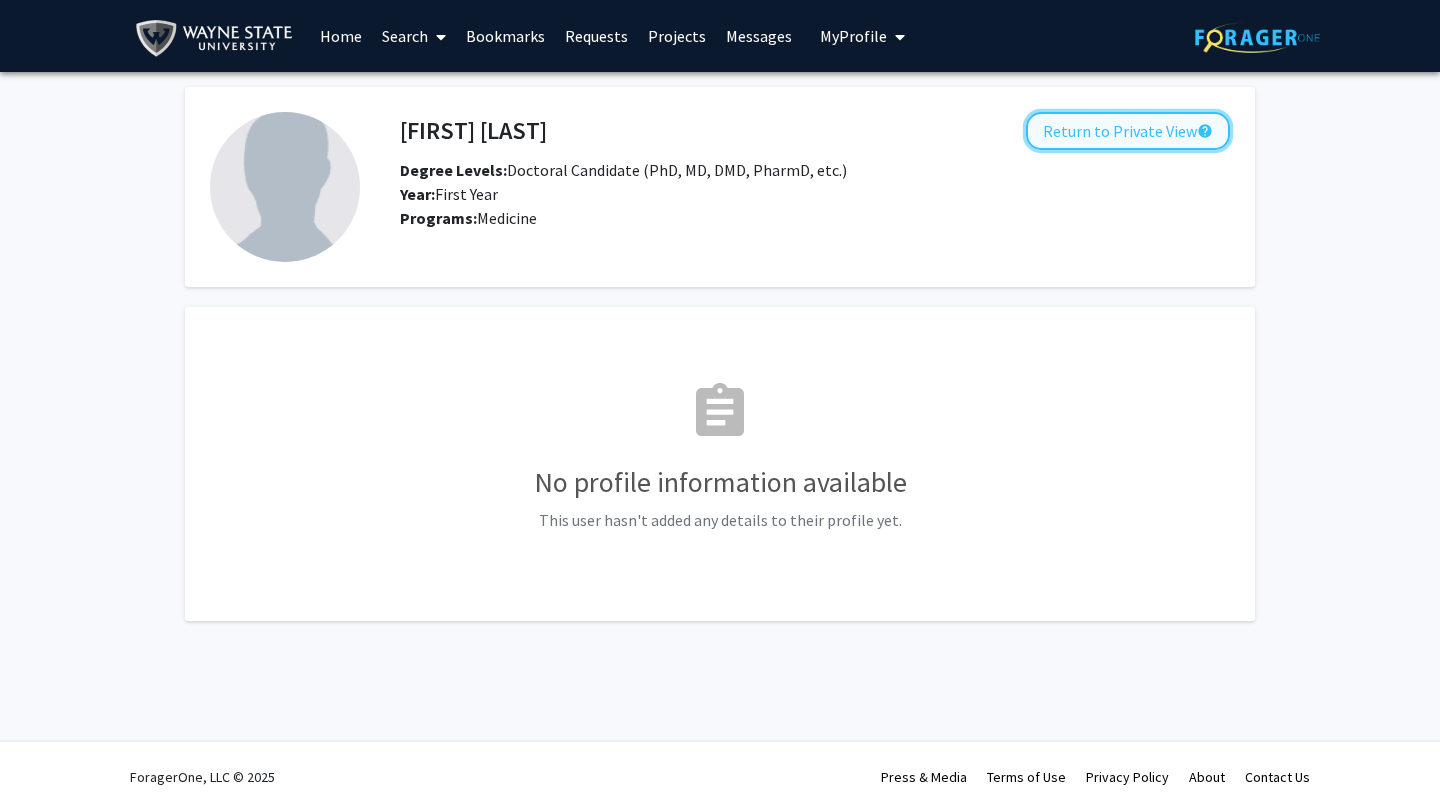 click on "Return to Private View  help" 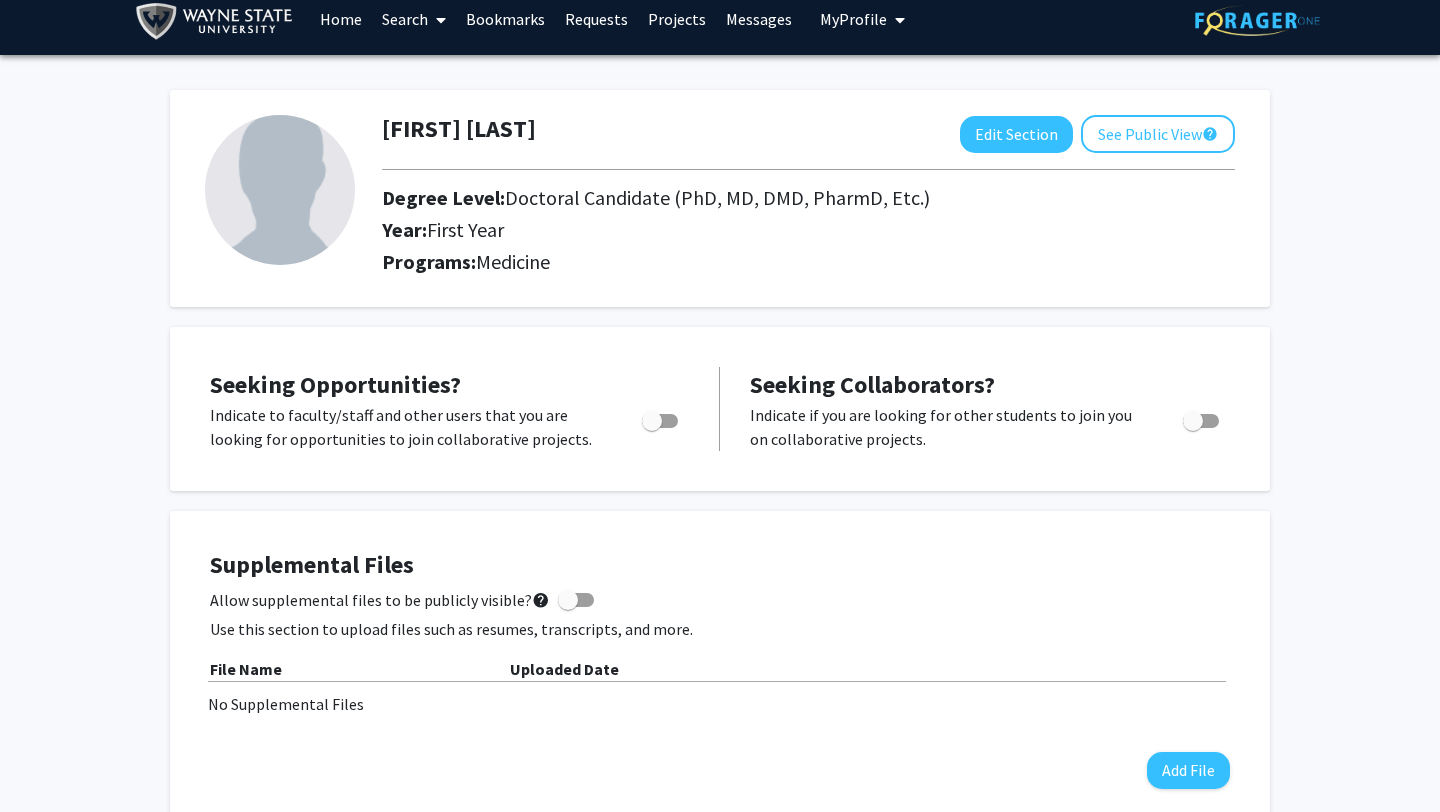 scroll, scrollTop: 0, scrollLeft: 0, axis: both 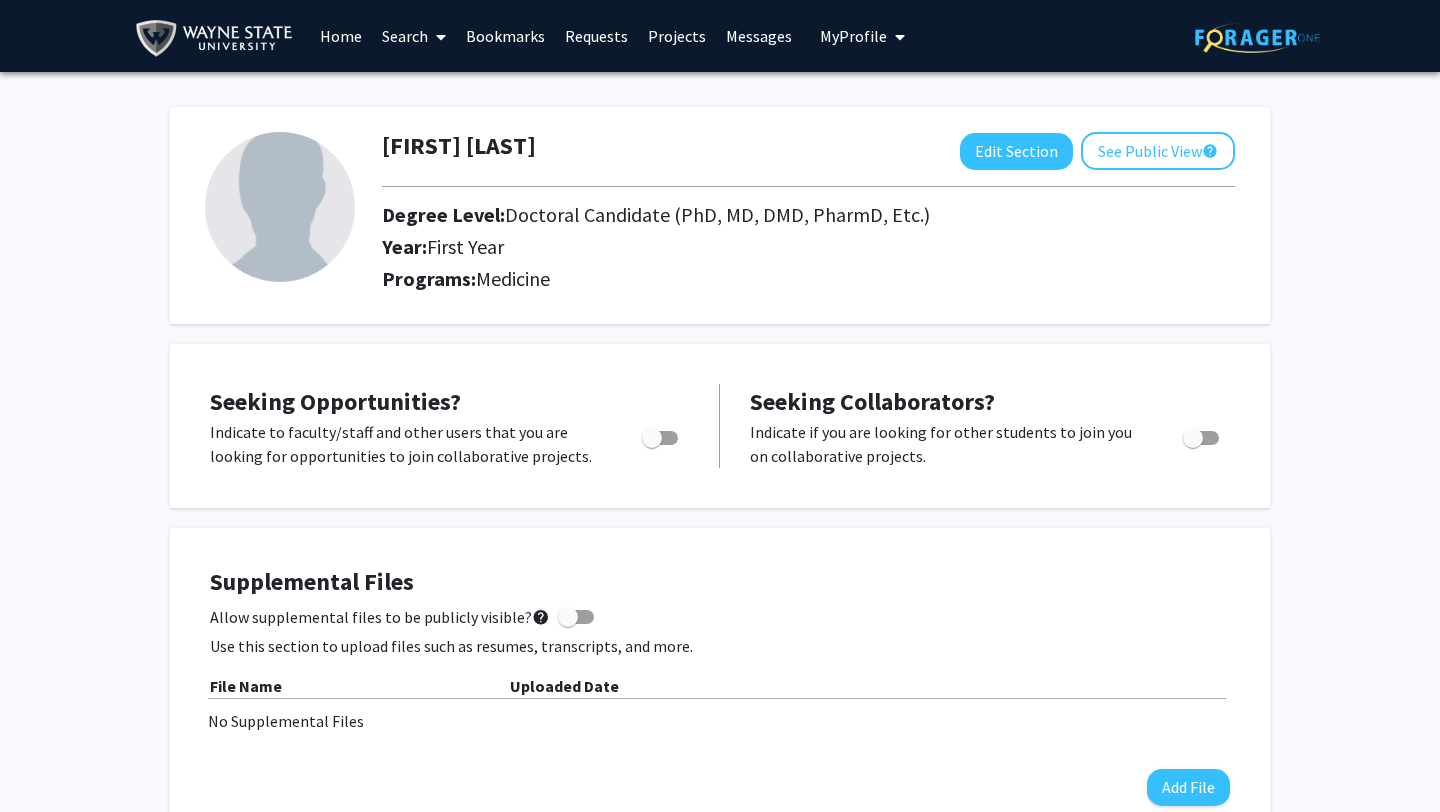 click on "Projects" at bounding box center [677, 36] 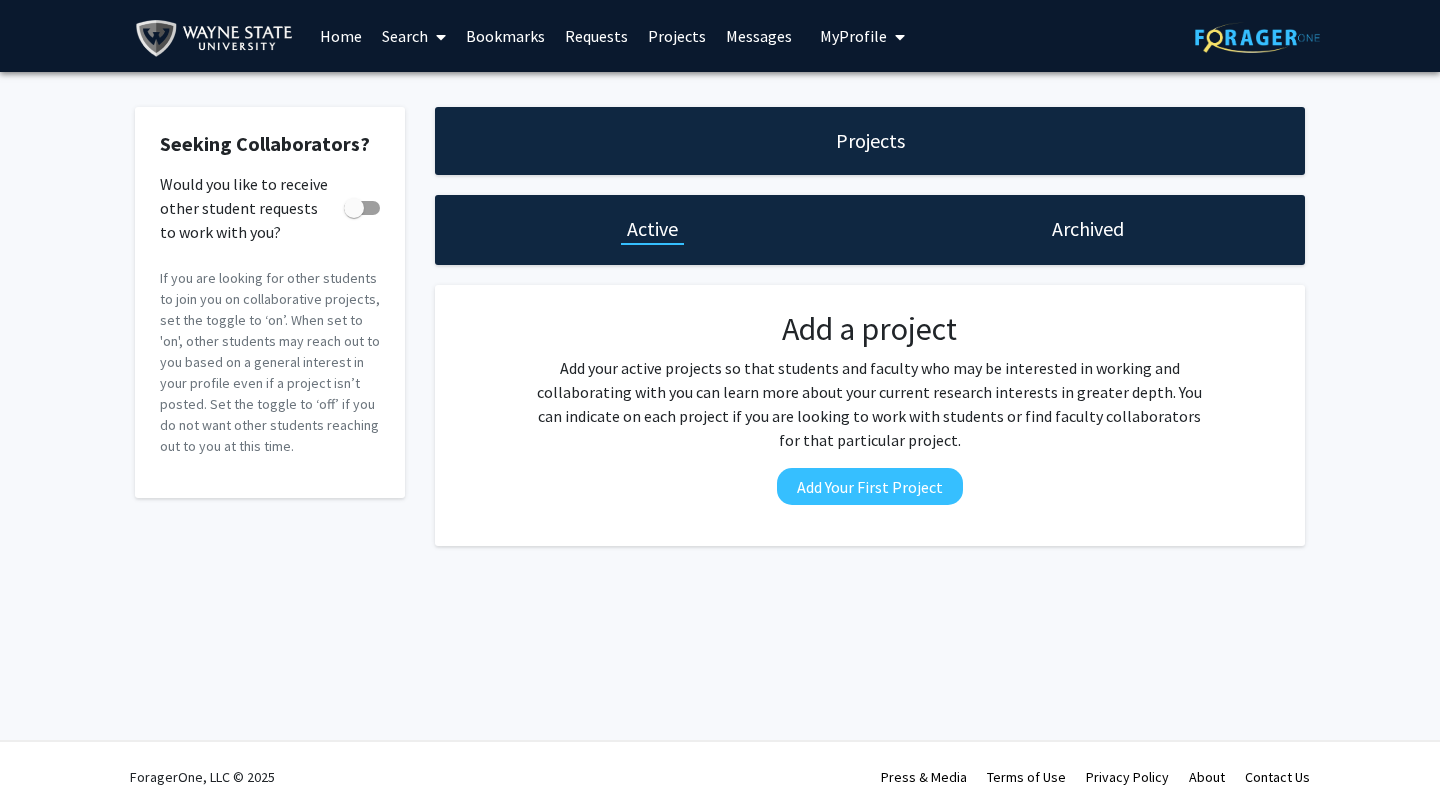 click on "Search" at bounding box center [414, 36] 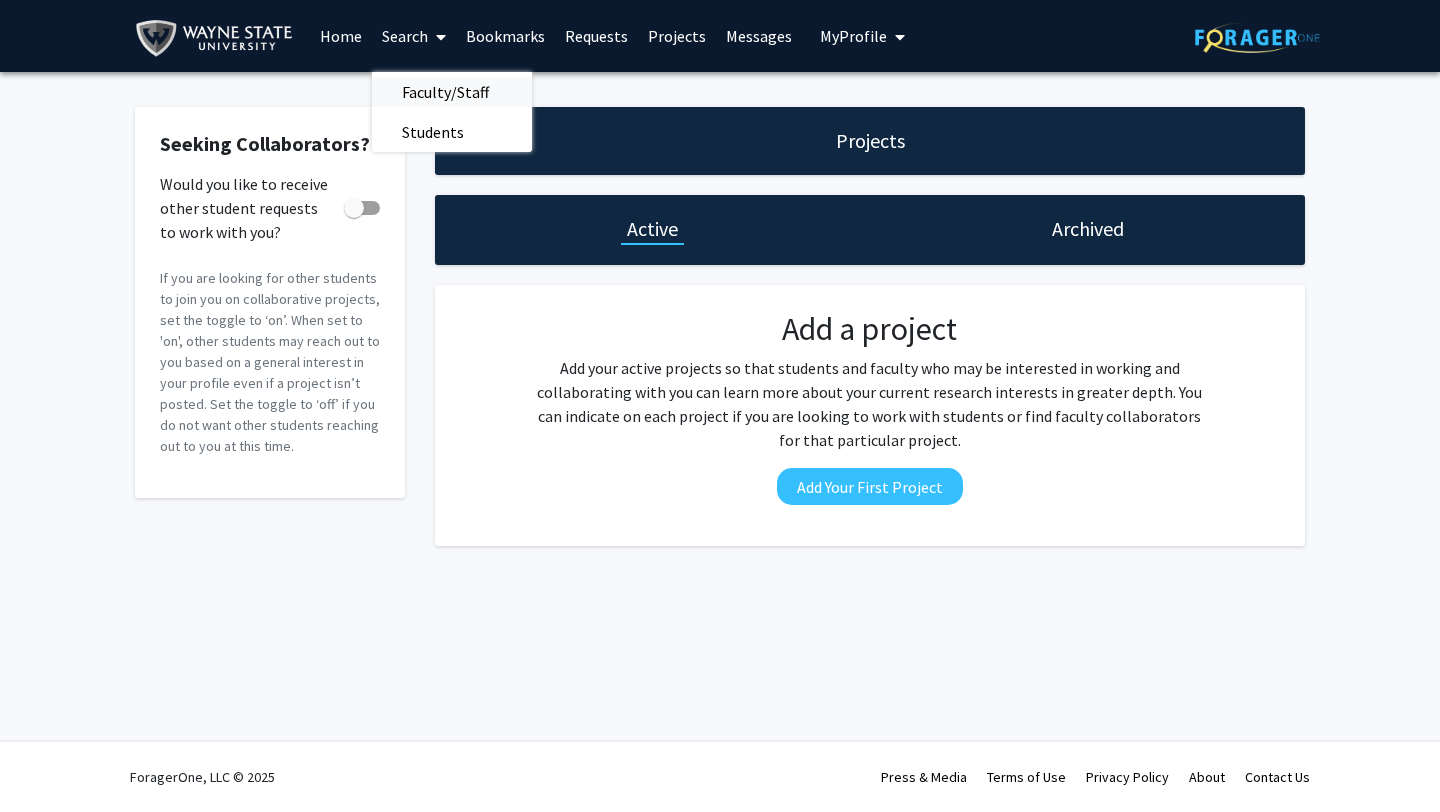 click on "Faculty/Staff" at bounding box center [445, 92] 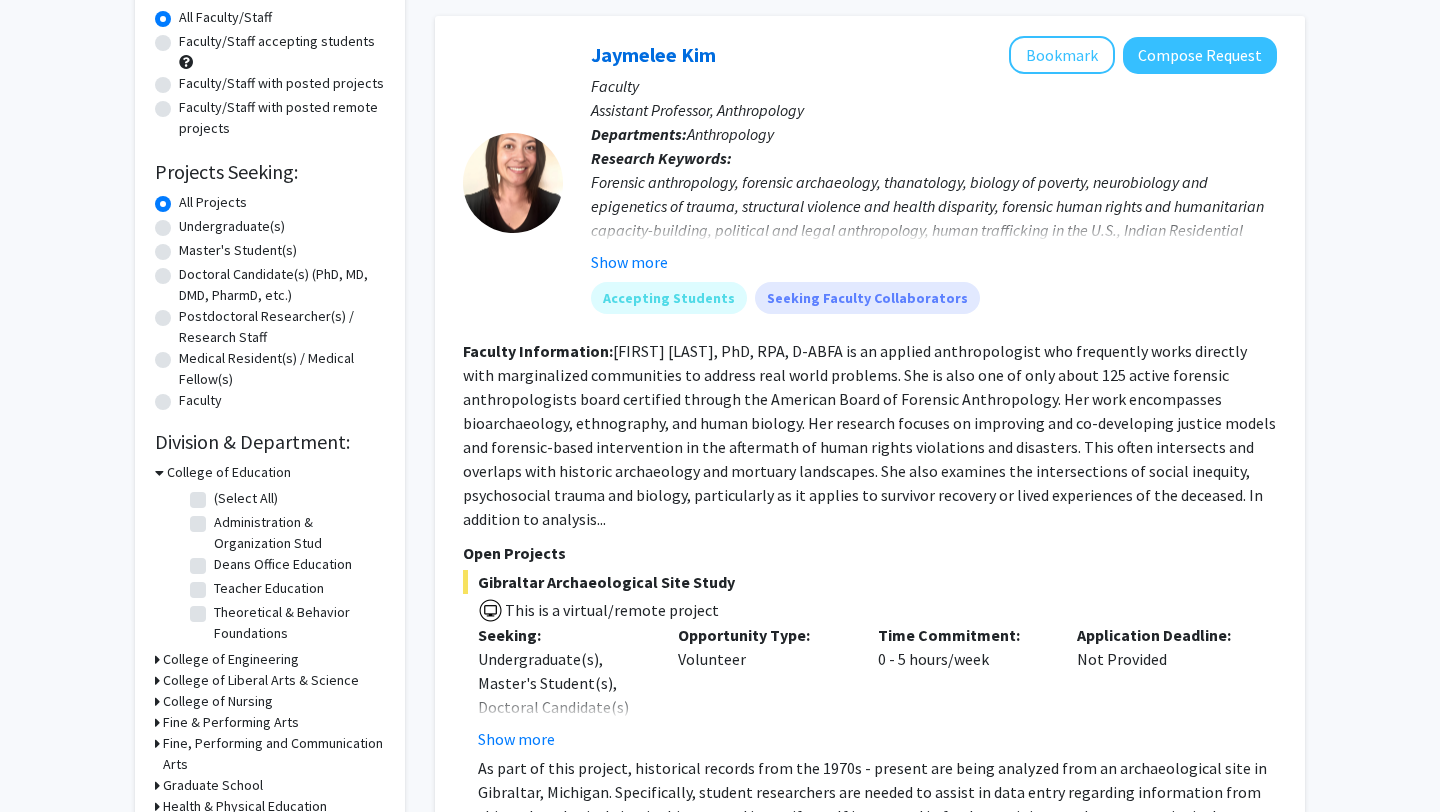 scroll, scrollTop: 195, scrollLeft: 0, axis: vertical 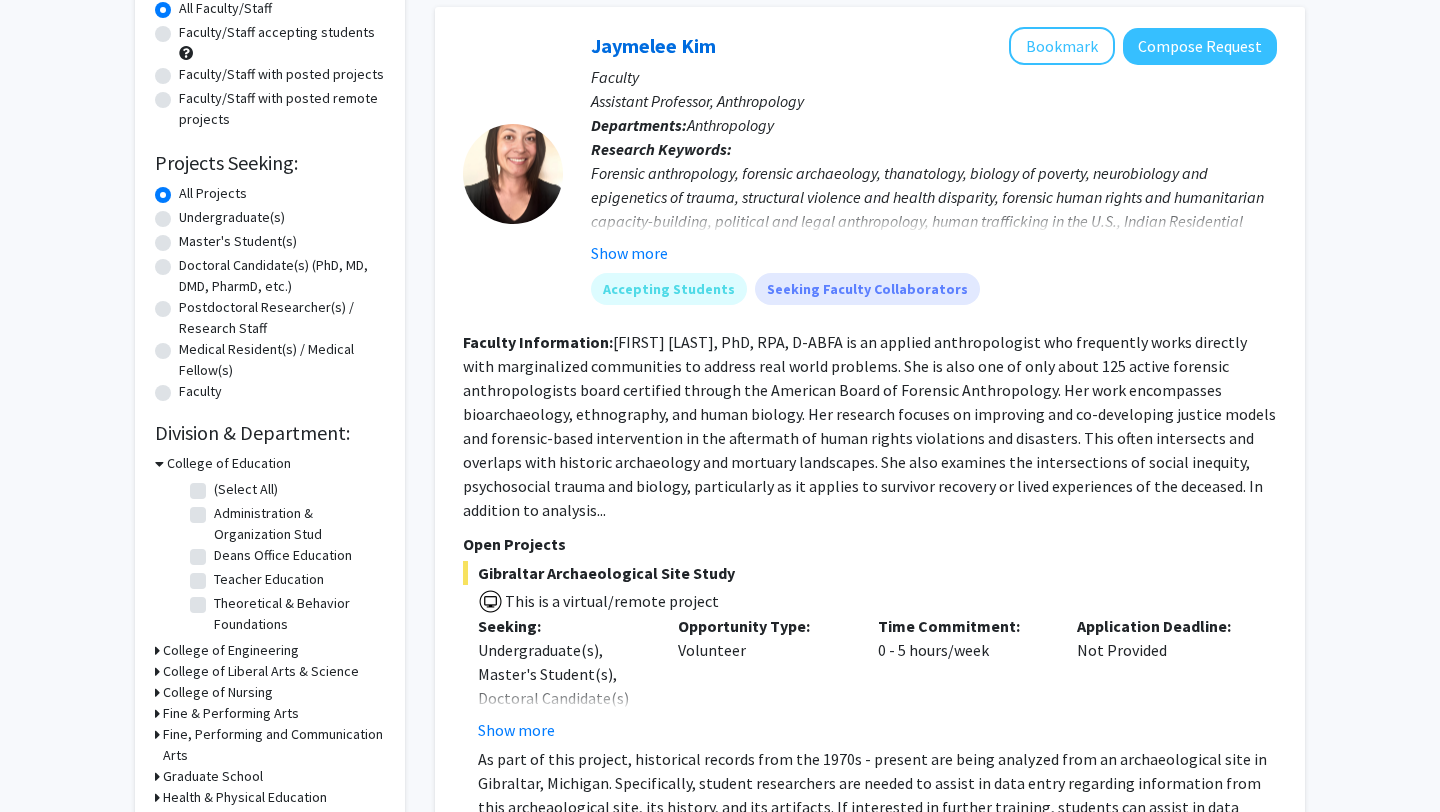 click on "Doctoral Candidate(s) (PhD, MD, DMD, PharmD, etc.)" 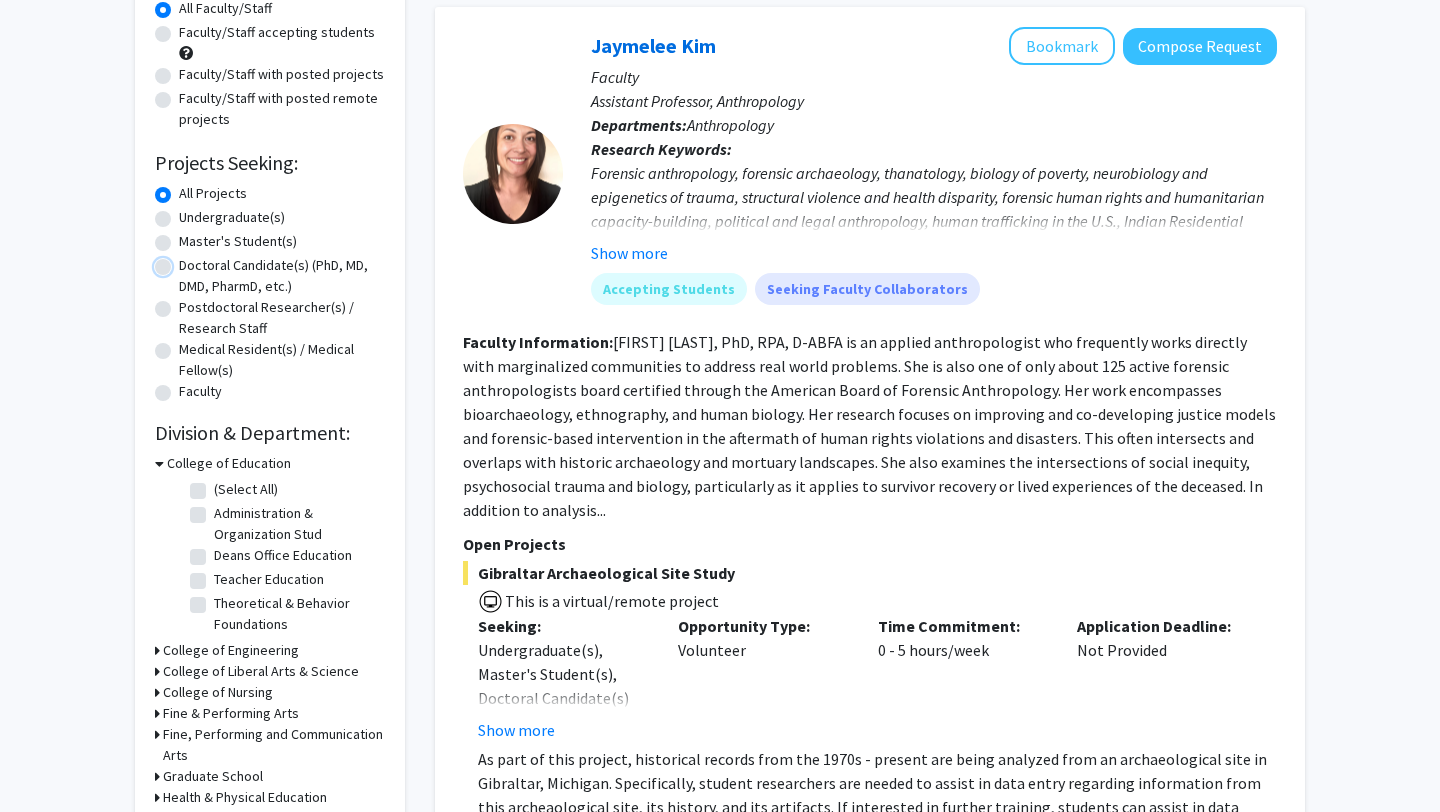 click on "Doctoral Candidate(s) (PhD, MD, DMD, PharmD, etc.)" at bounding box center [185, 261] 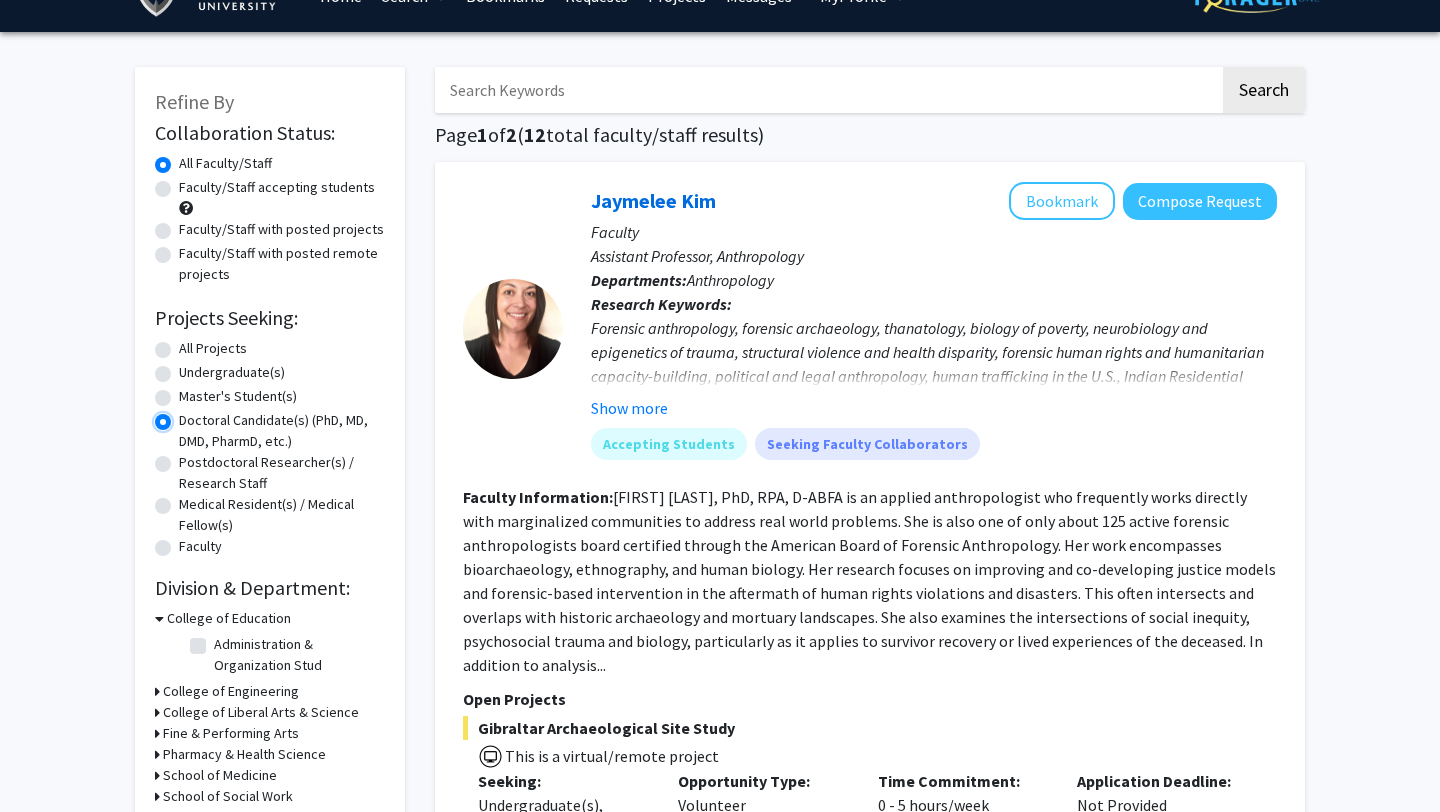 scroll, scrollTop: 43, scrollLeft: 0, axis: vertical 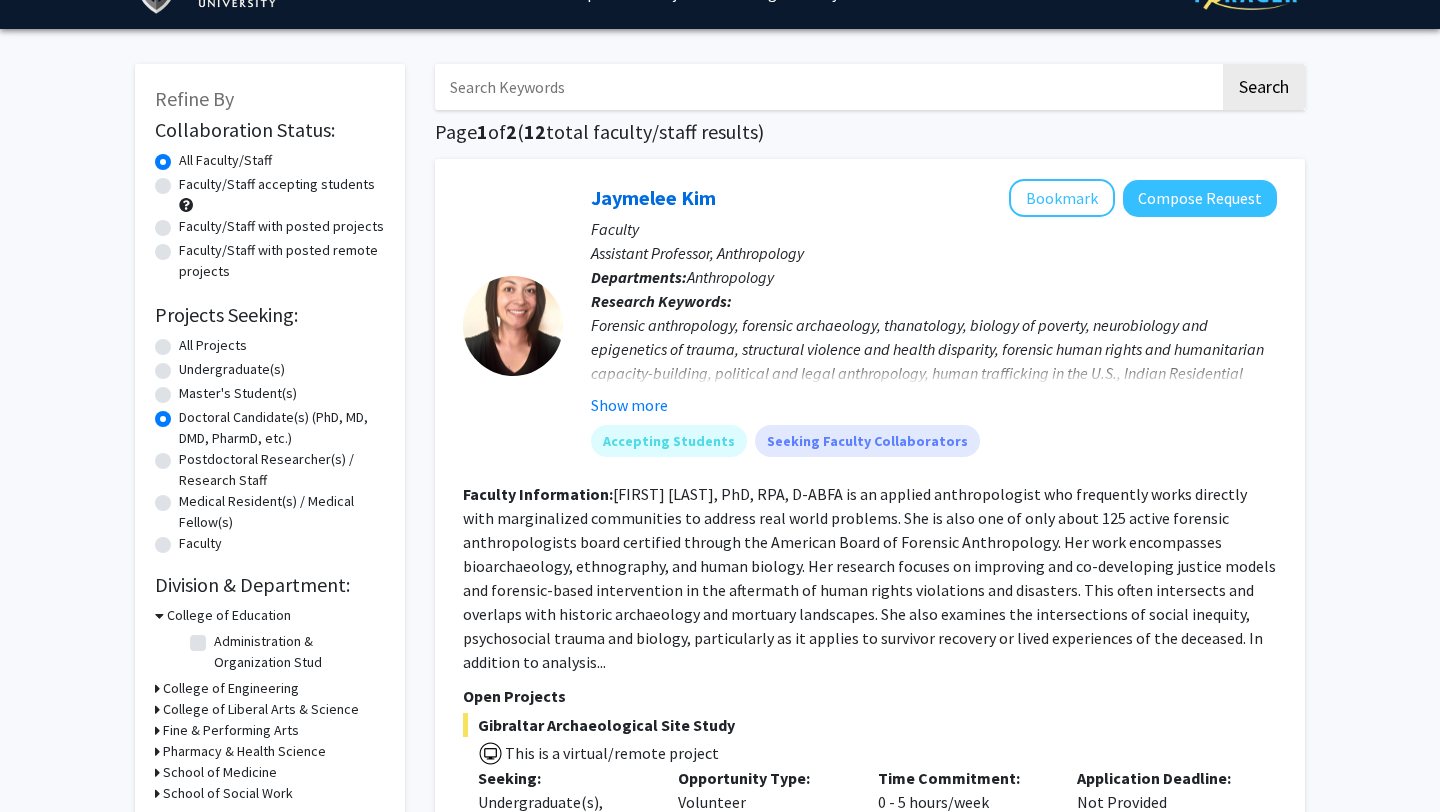 click on "Faculty/Staff accepting students" 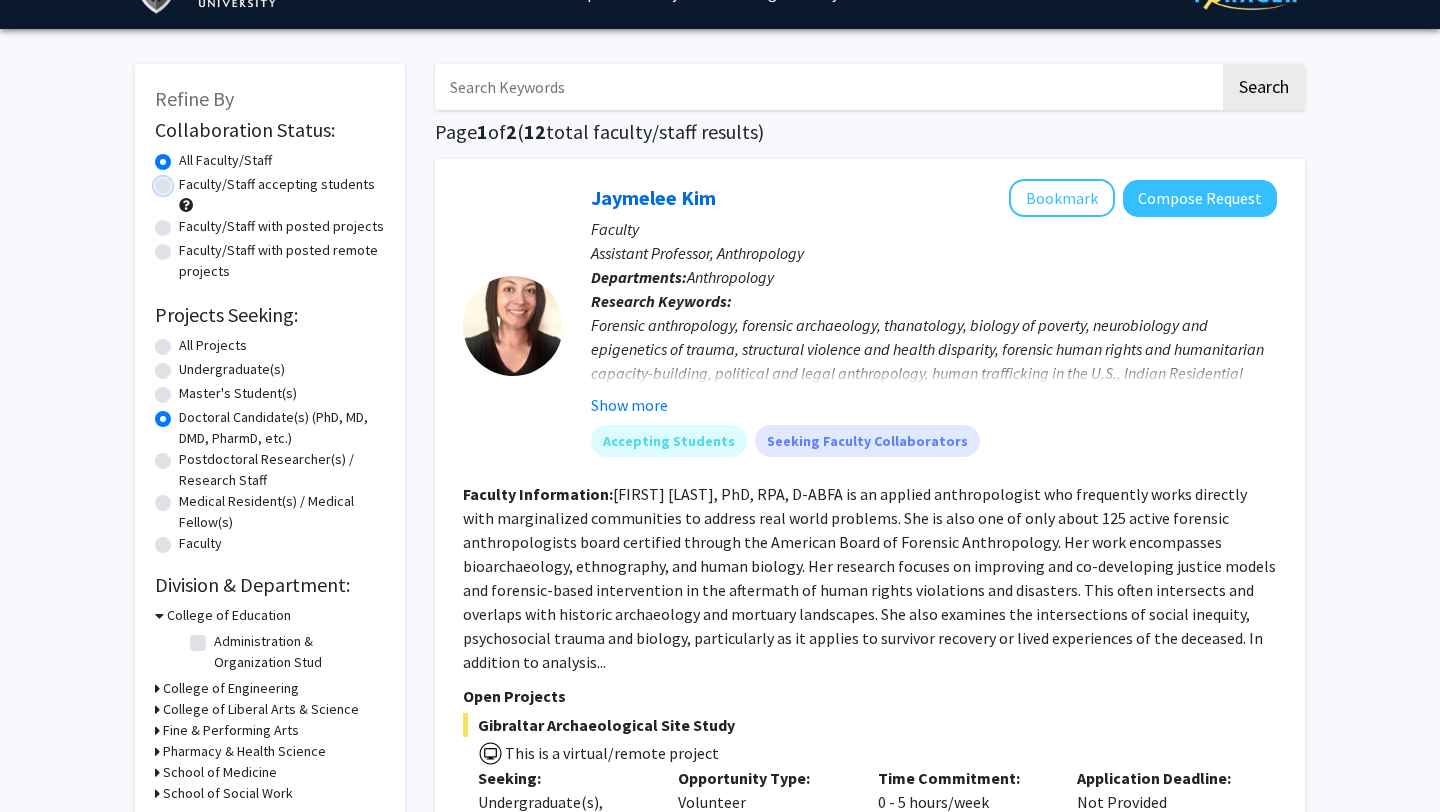 click on "Faculty/Staff accepting students" at bounding box center [185, 180] 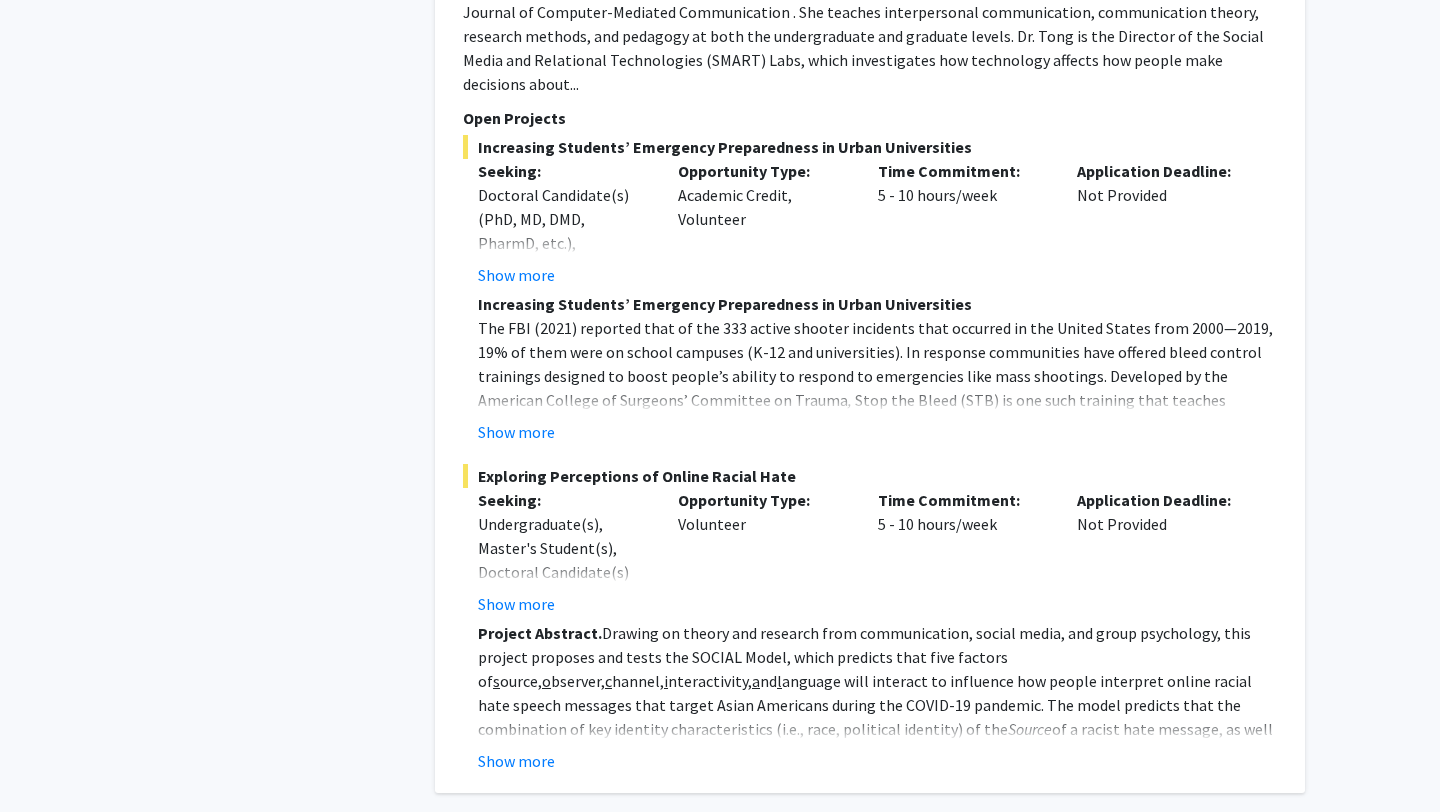 scroll, scrollTop: 8827, scrollLeft: 0, axis: vertical 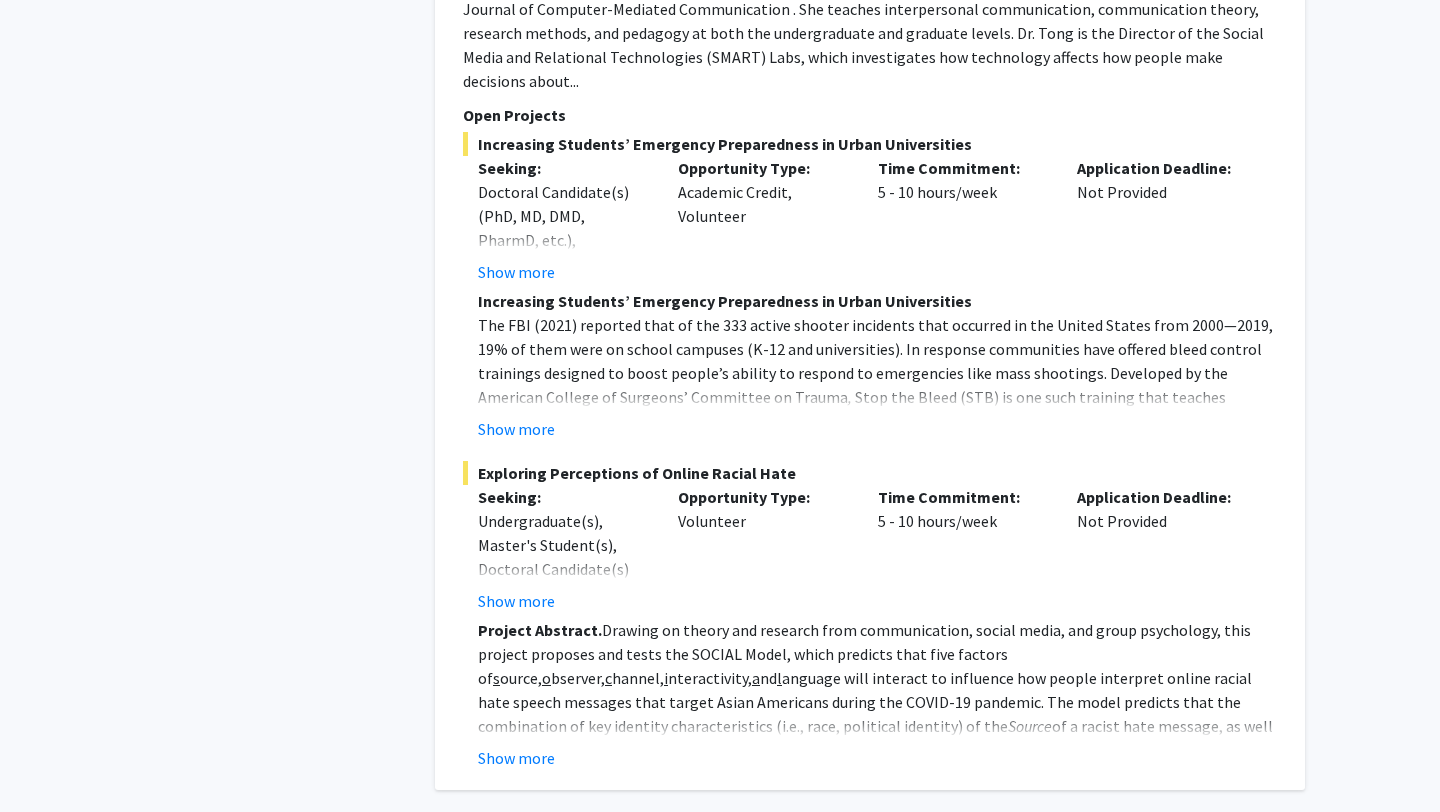 click on "2" 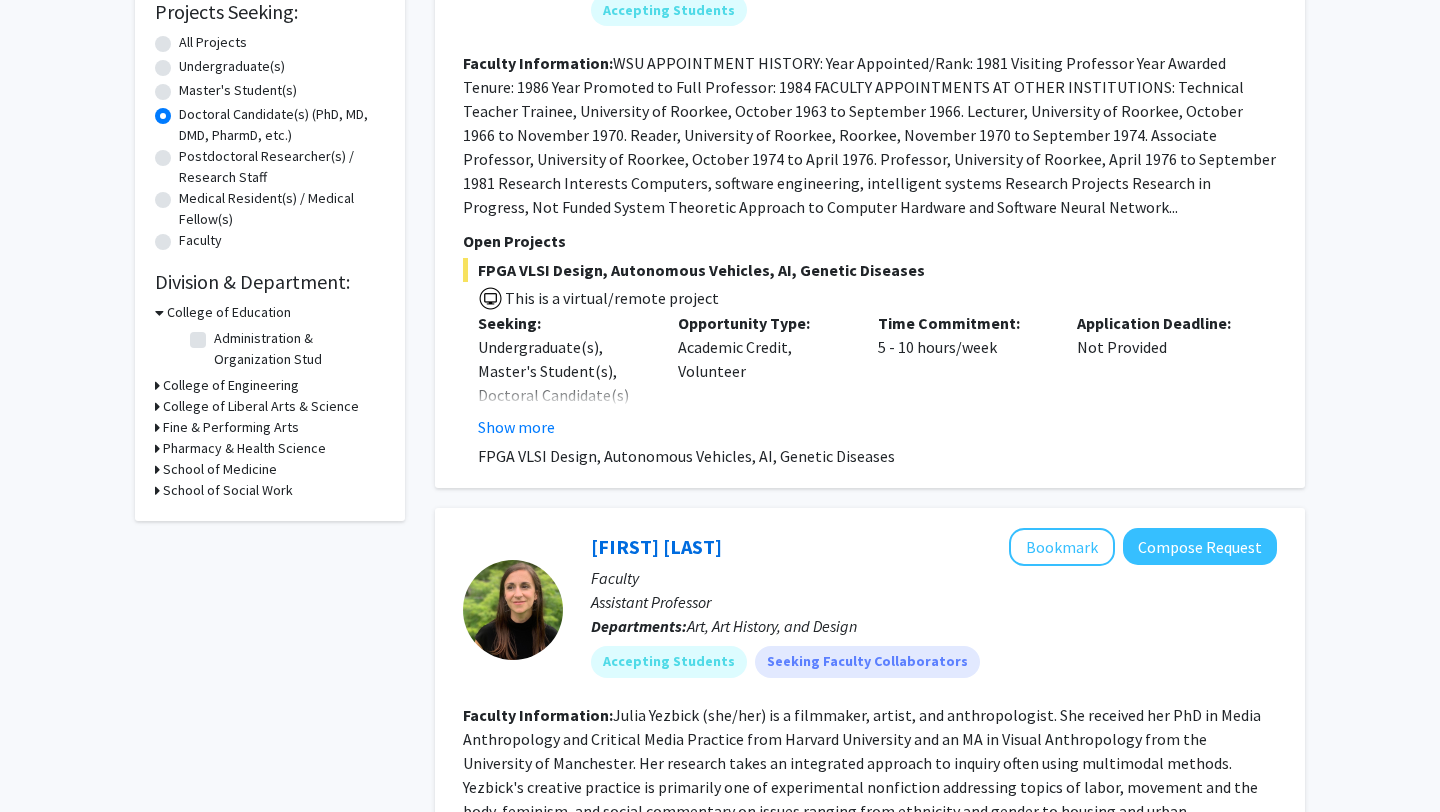 scroll, scrollTop: 0, scrollLeft: 0, axis: both 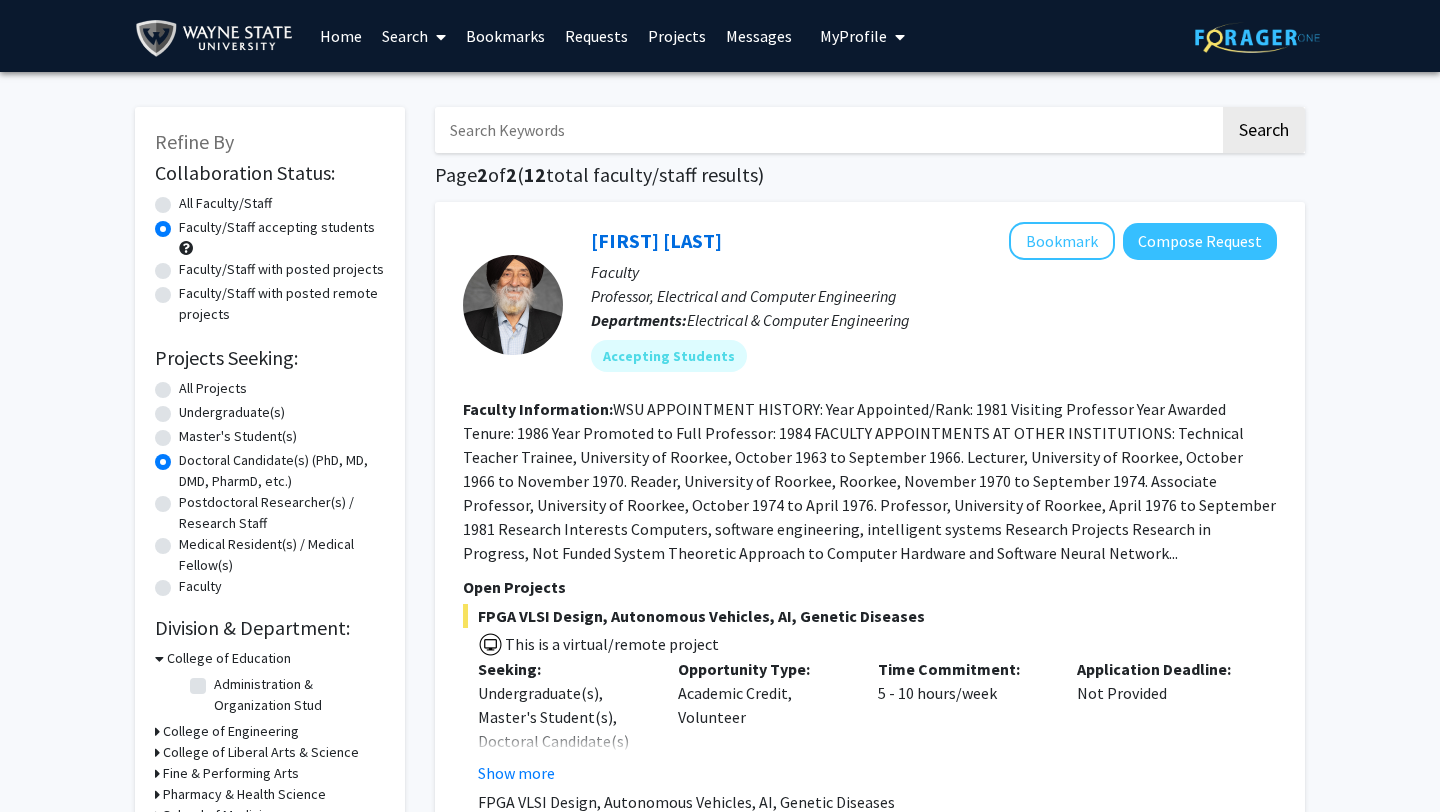click on "All Projects" 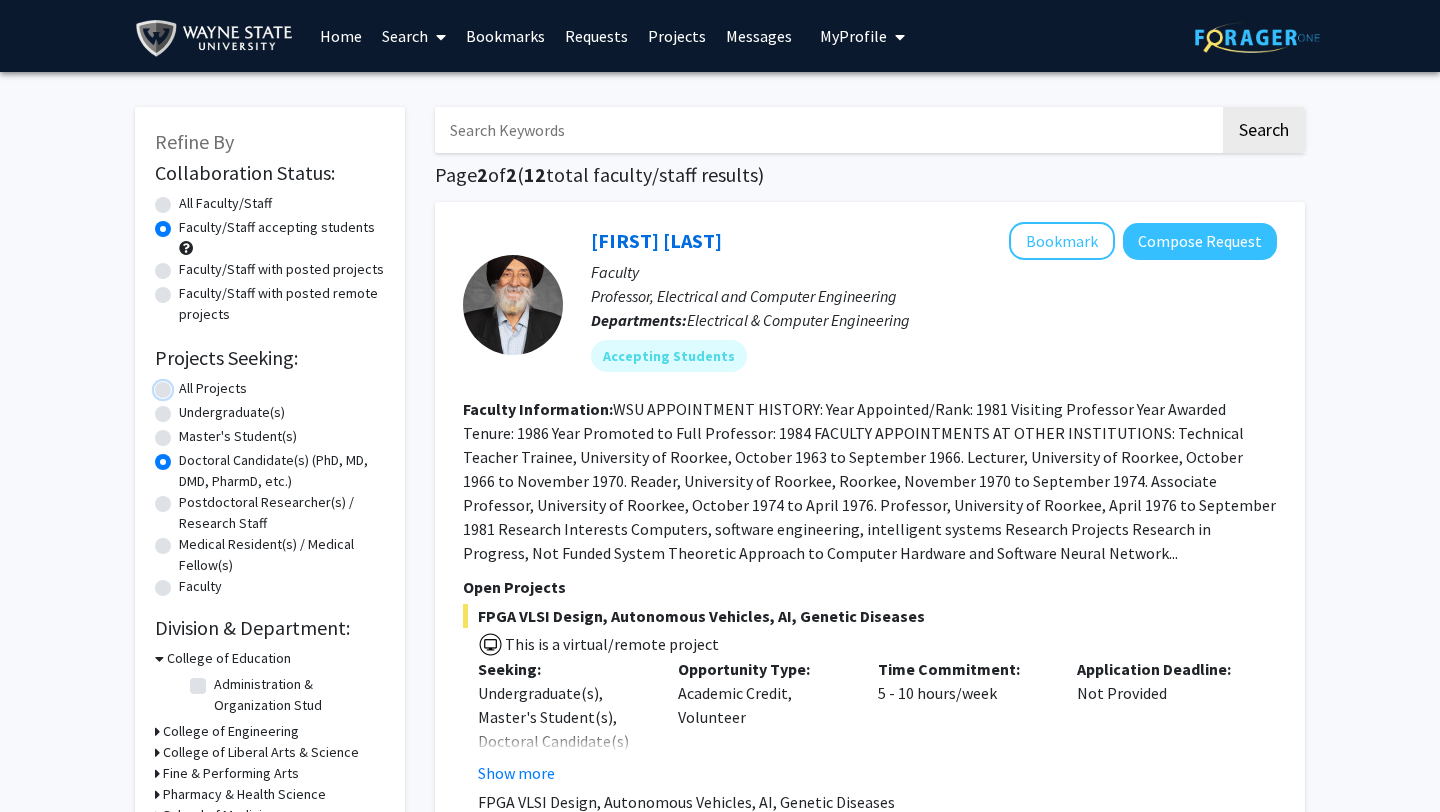 click on "All Projects" at bounding box center (185, 384) 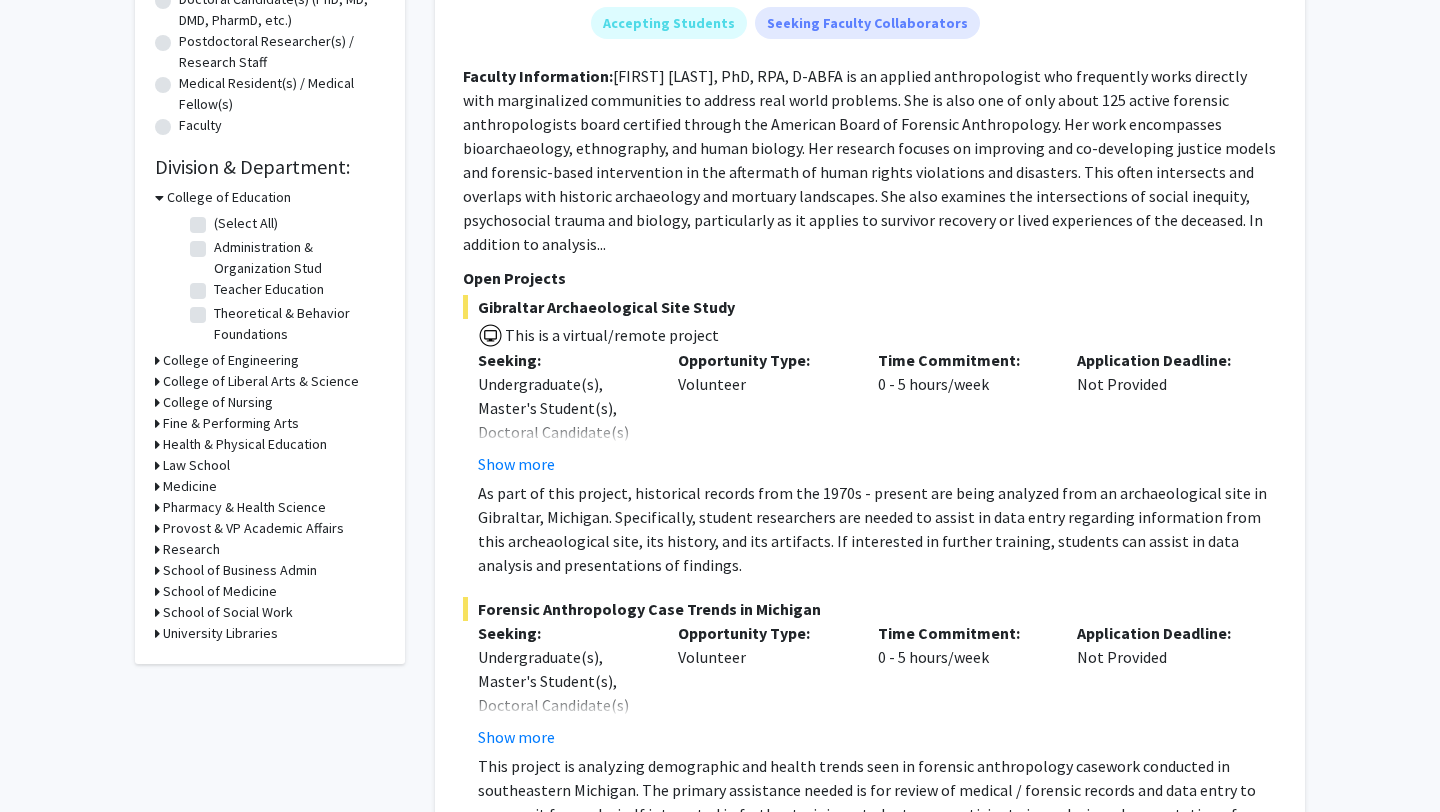 scroll, scrollTop: 462, scrollLeft: 0, axis: vertical 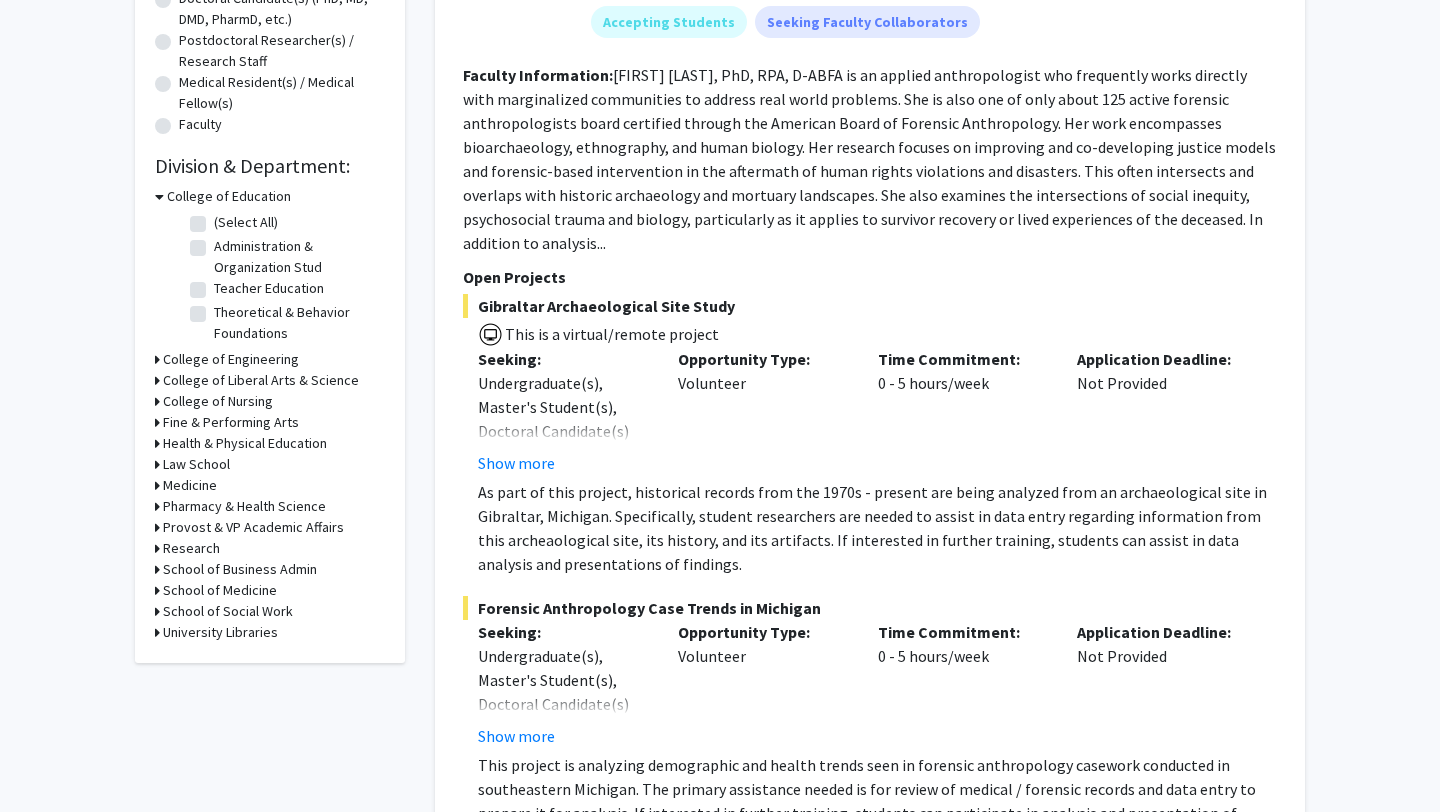 click 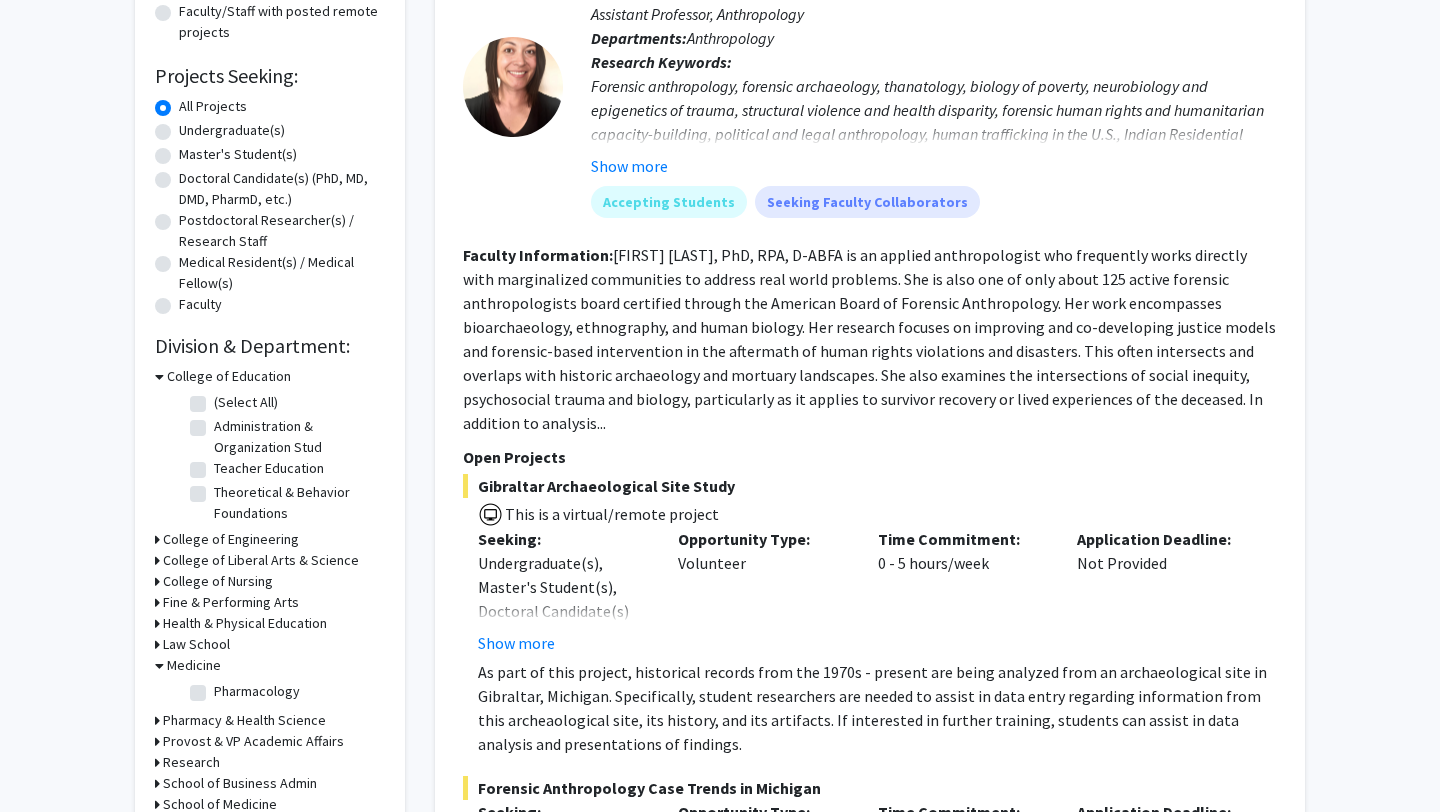 scroll, scrollTop: 0, scrollLeft: 0, axis: both 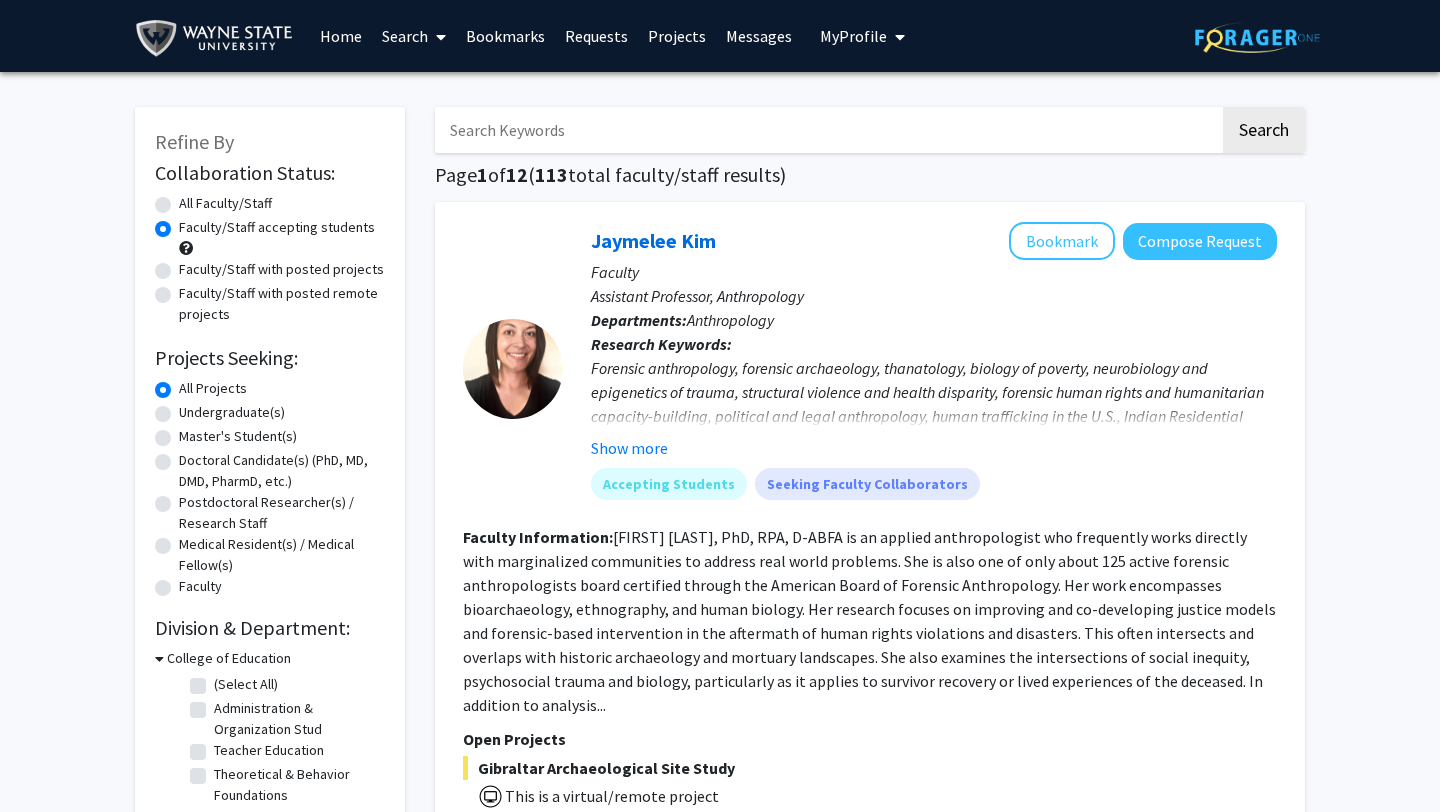 click at bounding box center [827, 130] 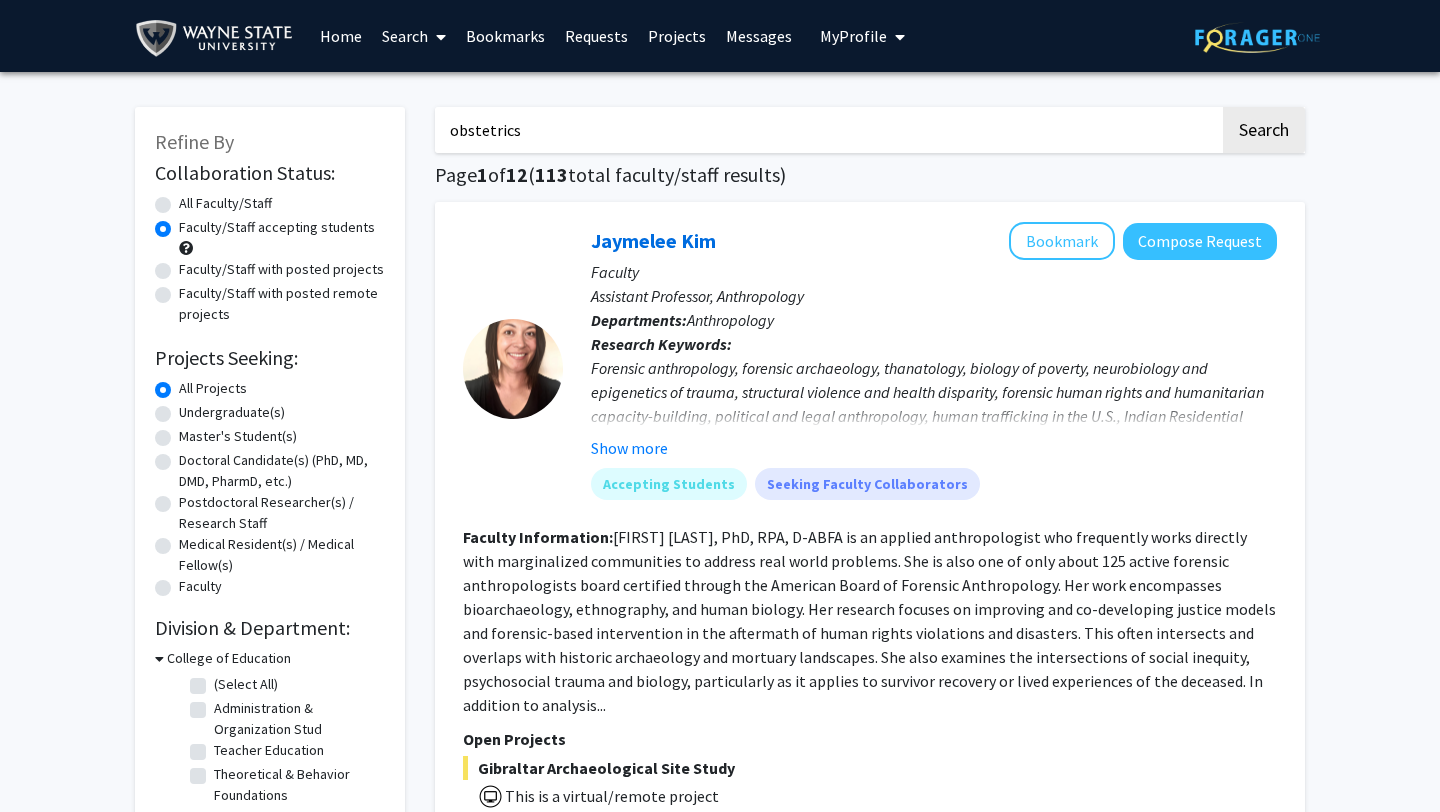 type on "obstetrics" 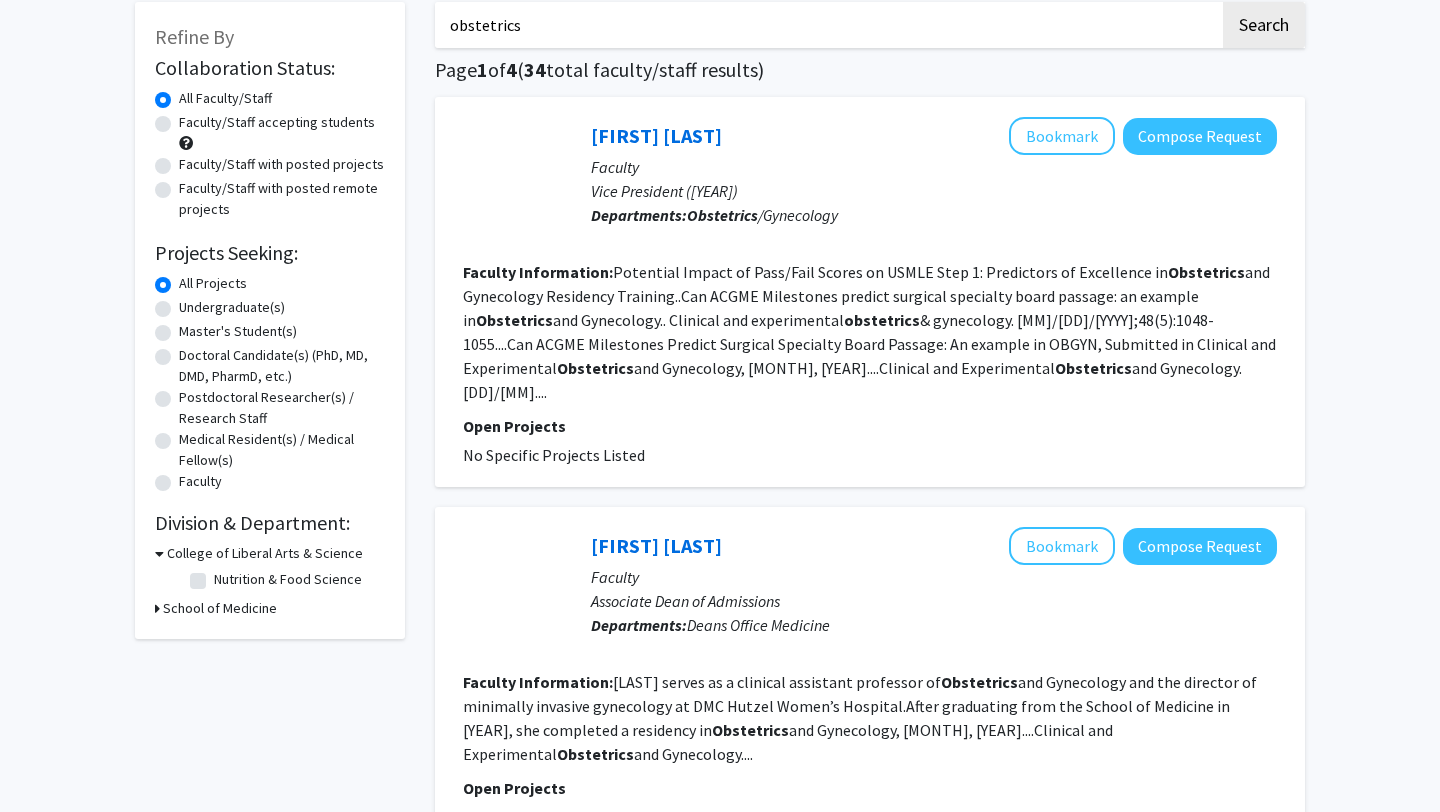 scroll, scrollTop: 109, scrollLeft: 0, axis: vertical 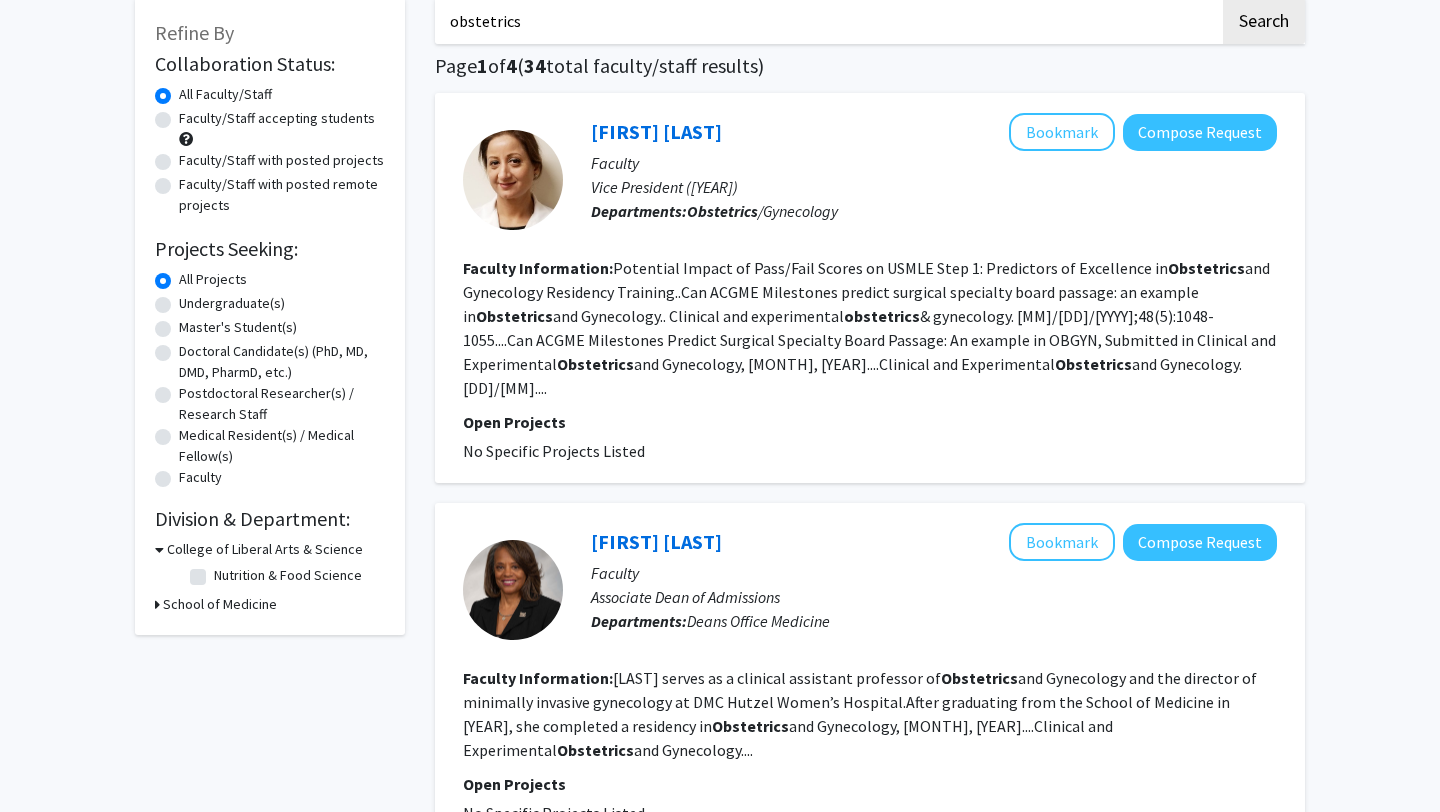 click 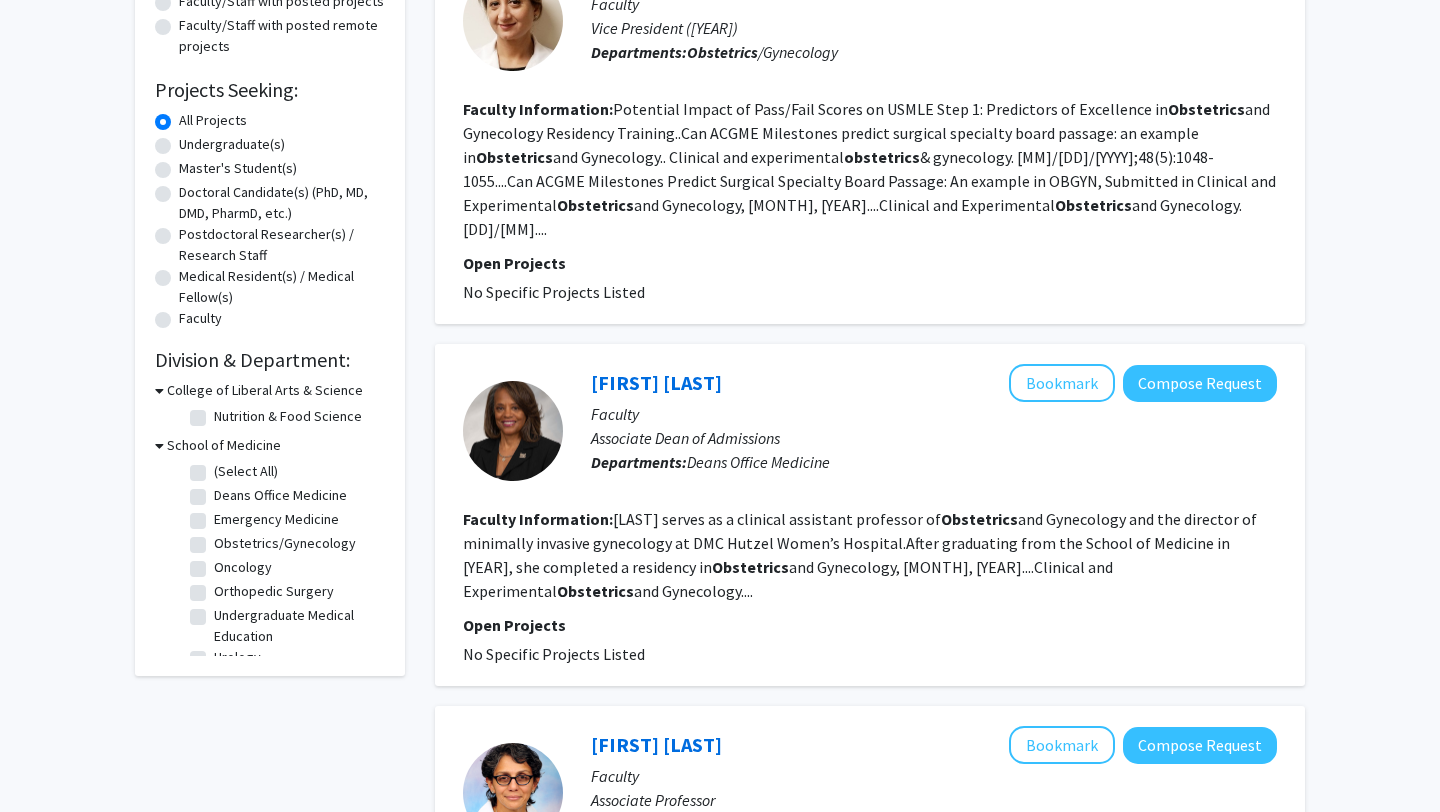 scroll, scrollTop: 270, scrollLeft: 0, axis: vertical 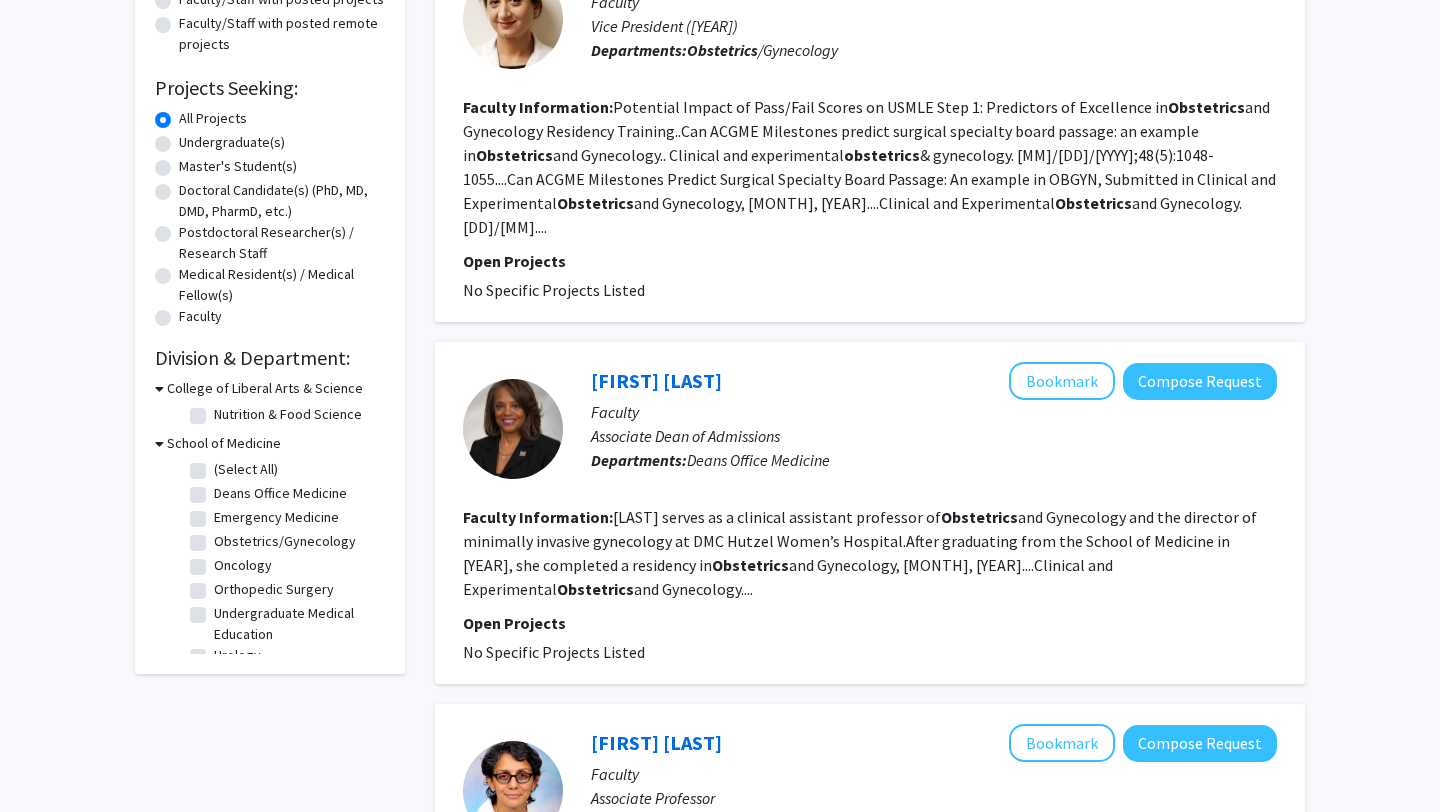 click on "Obstetrics/Gynecology" 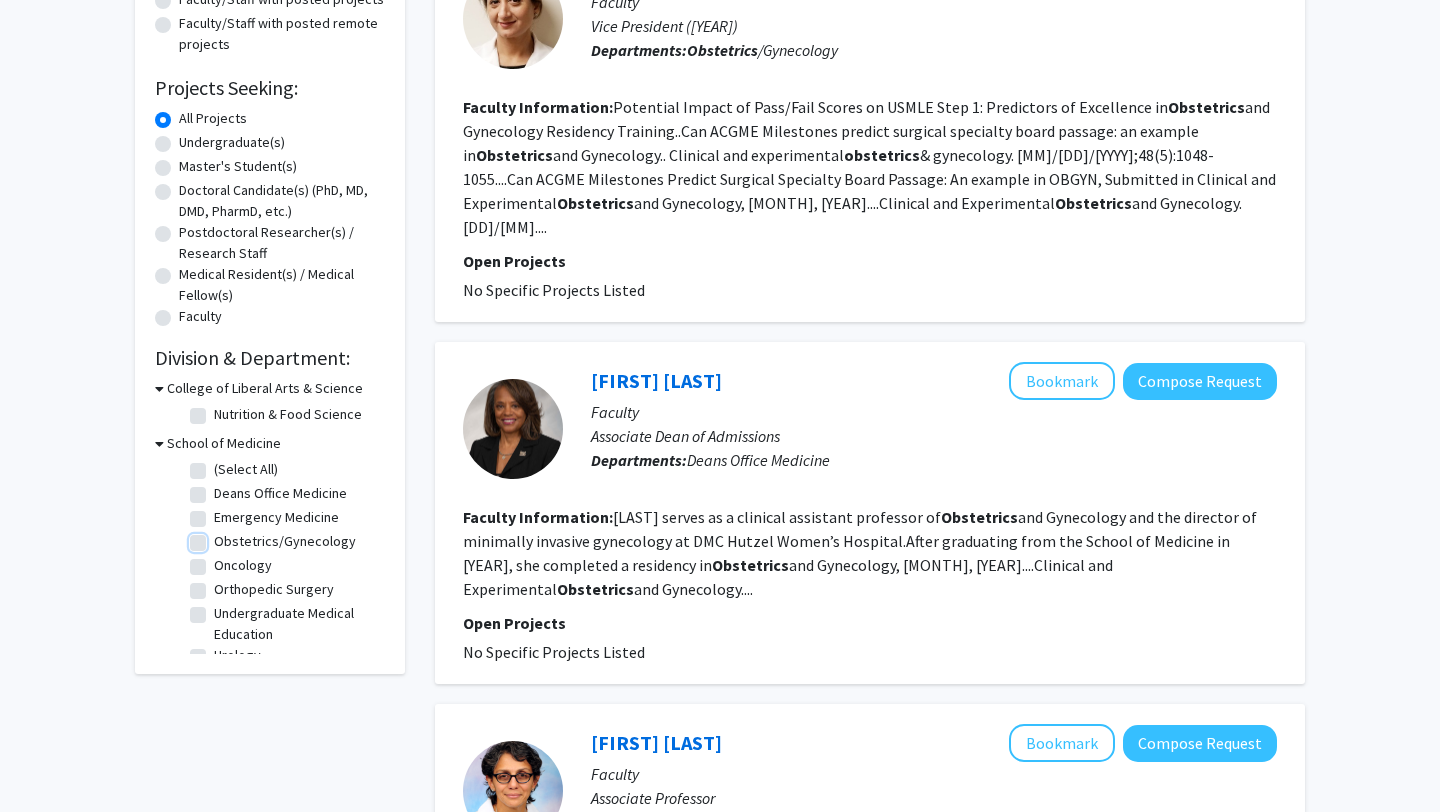 click on "Obstetrics/Gynecology" at bounding box center (220, 537) 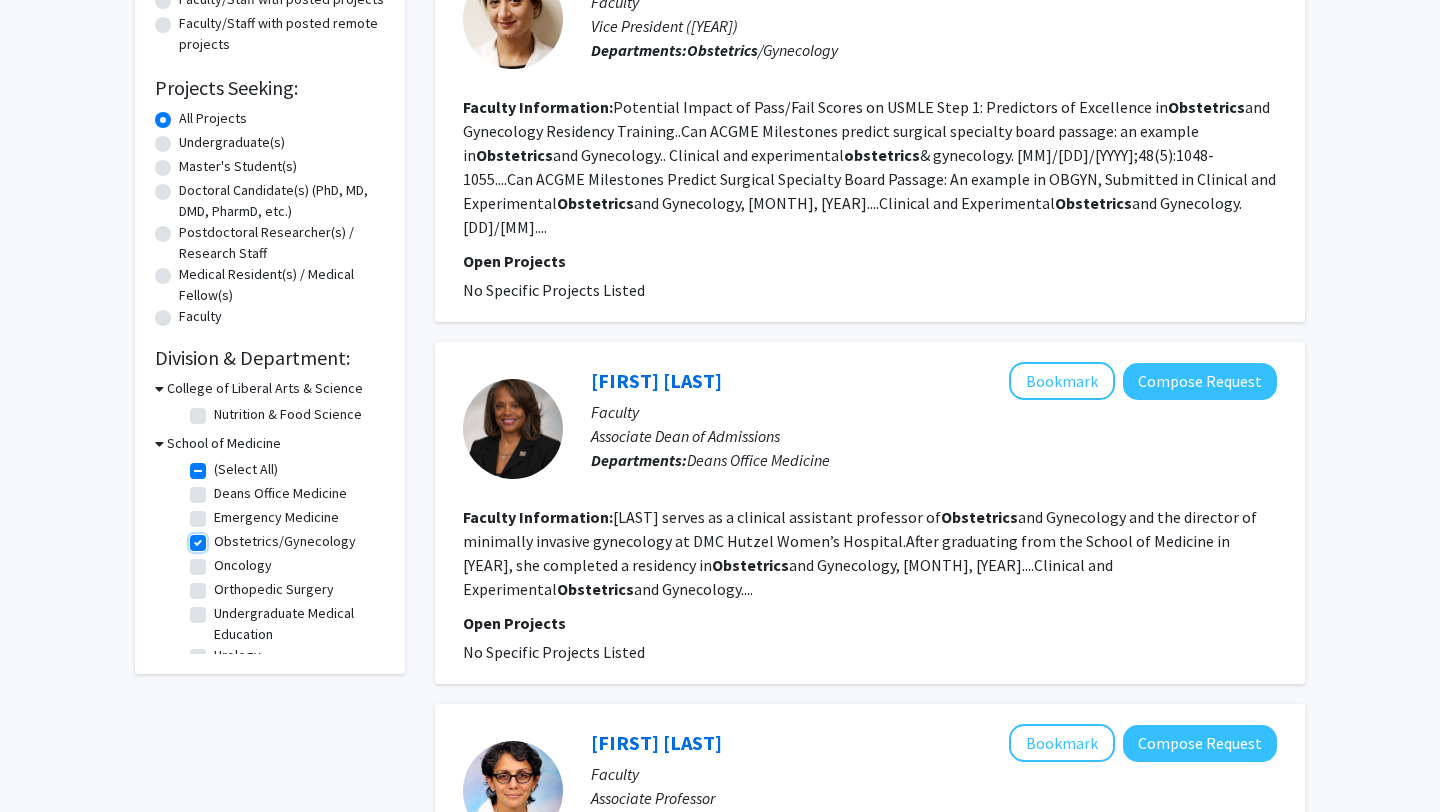 checkbox on "true" 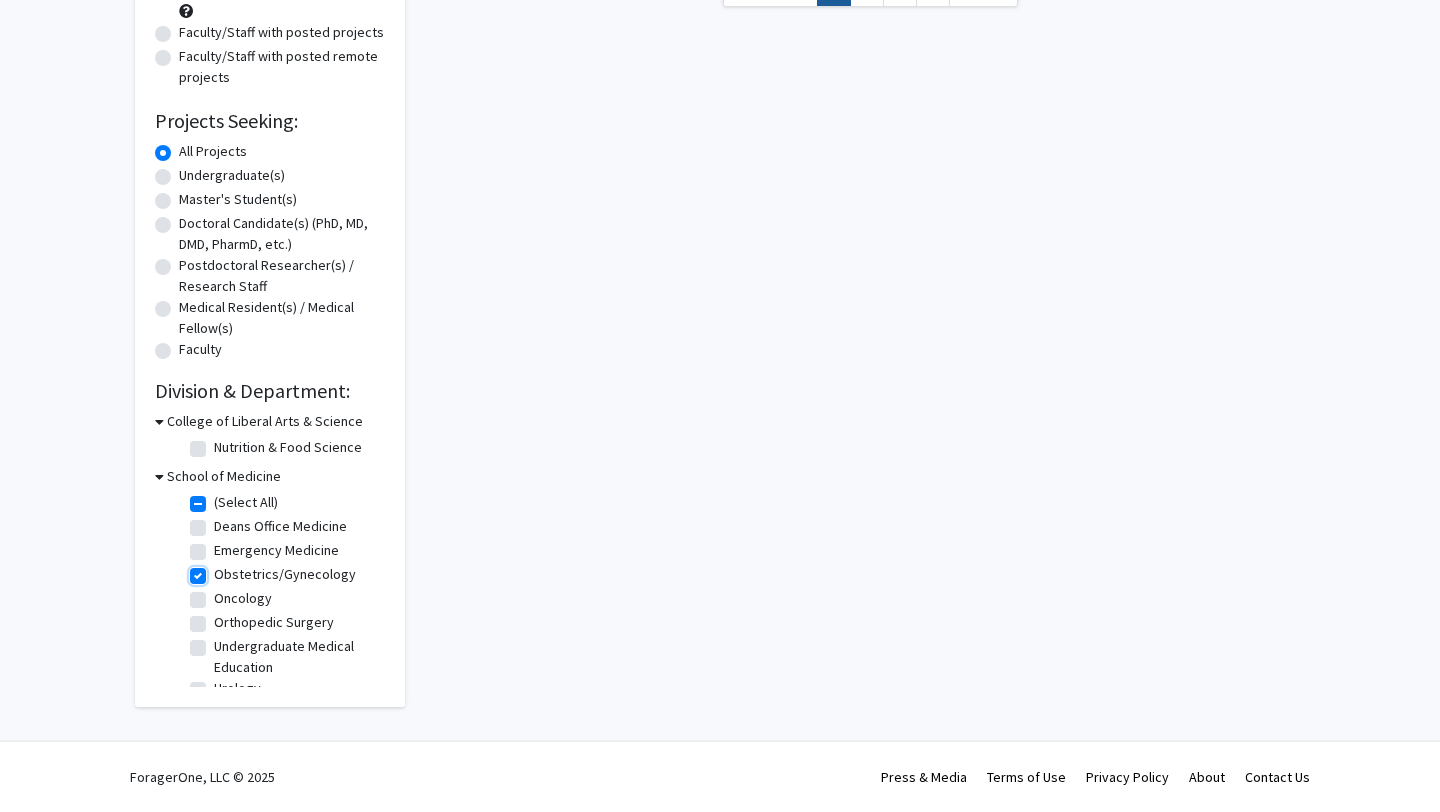 scroll, scrollTop: 0, scrollLeft: 0, axis: both 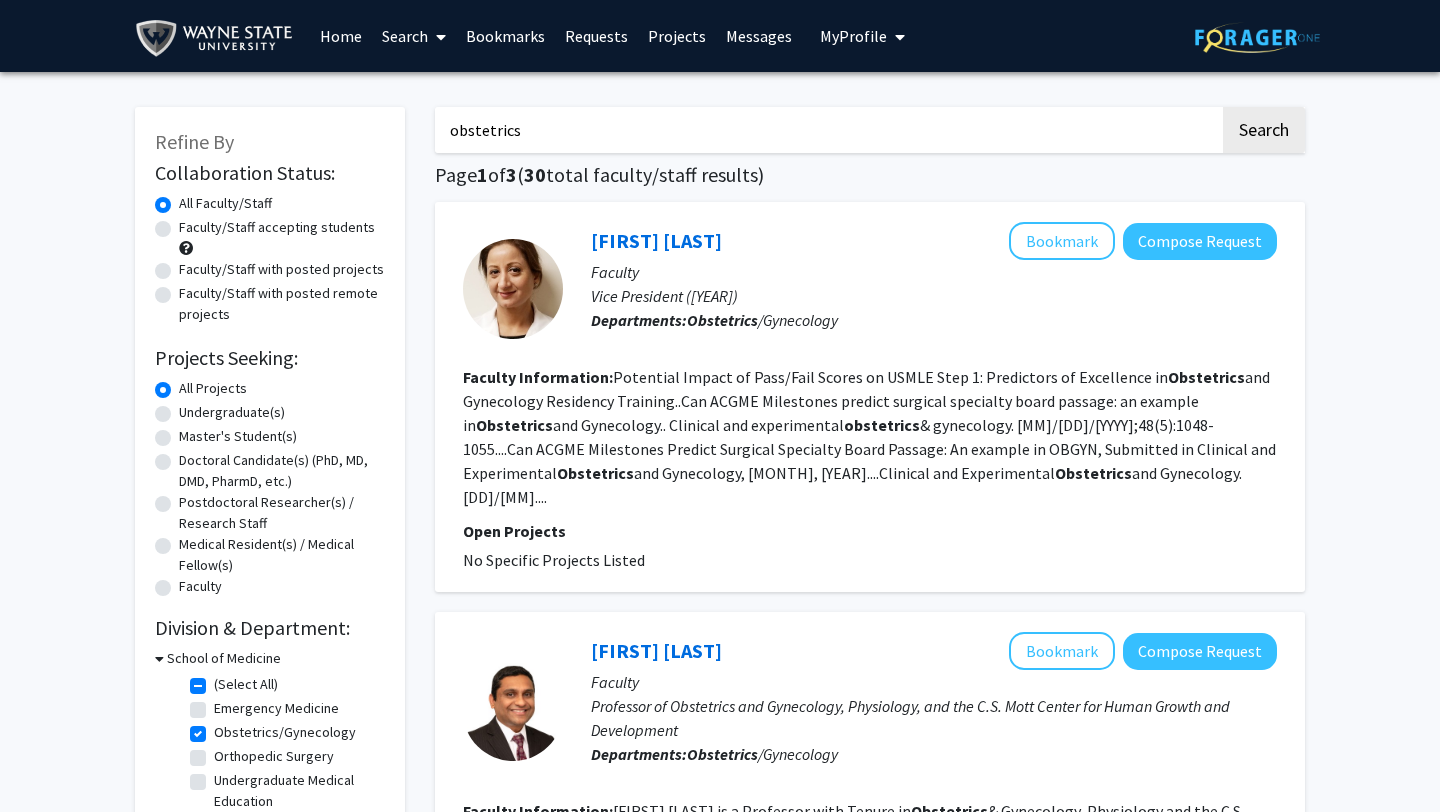 click on "Faculty/Staff with posted projects" 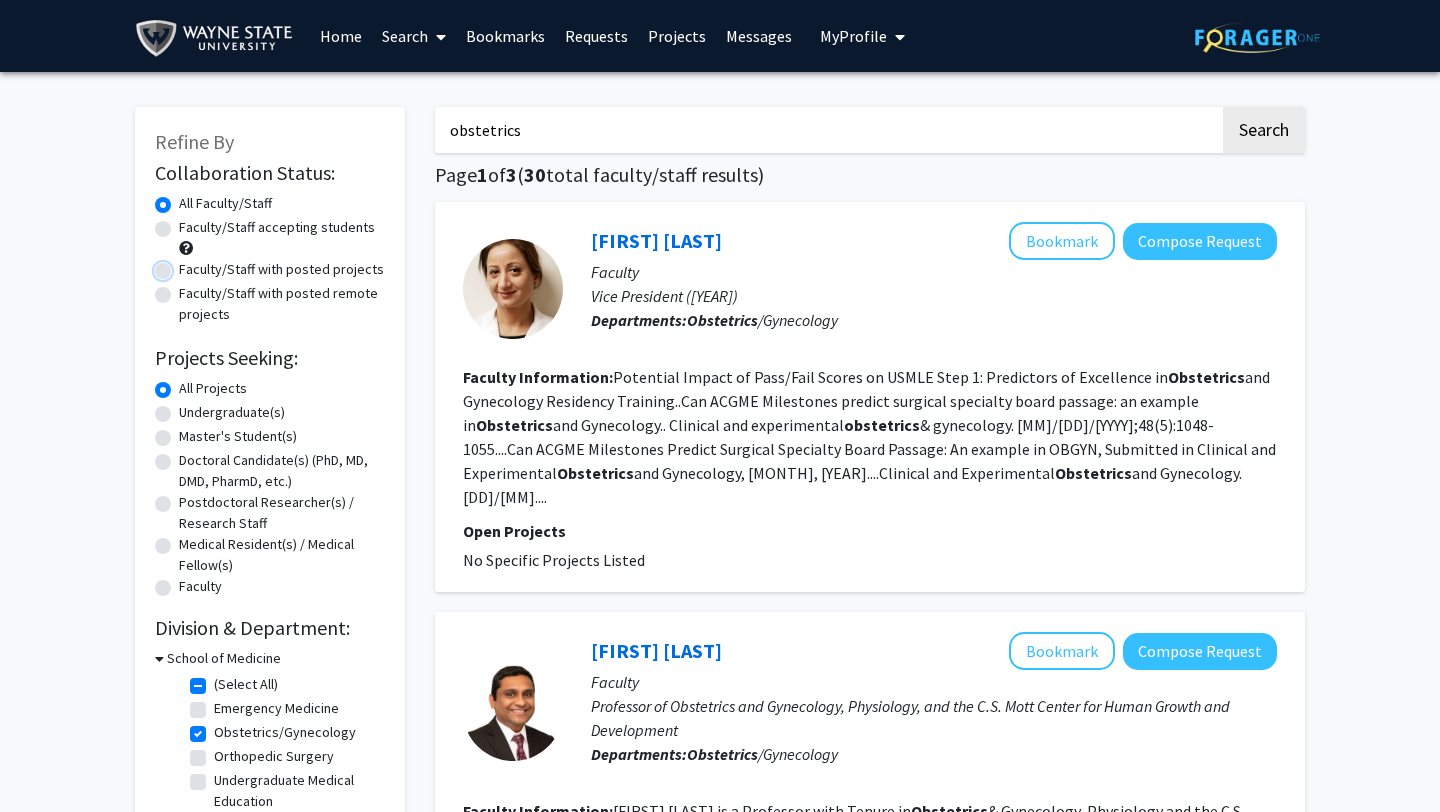 click on "Faculty/Staff with posted projects" at bounding box center [185, 265] 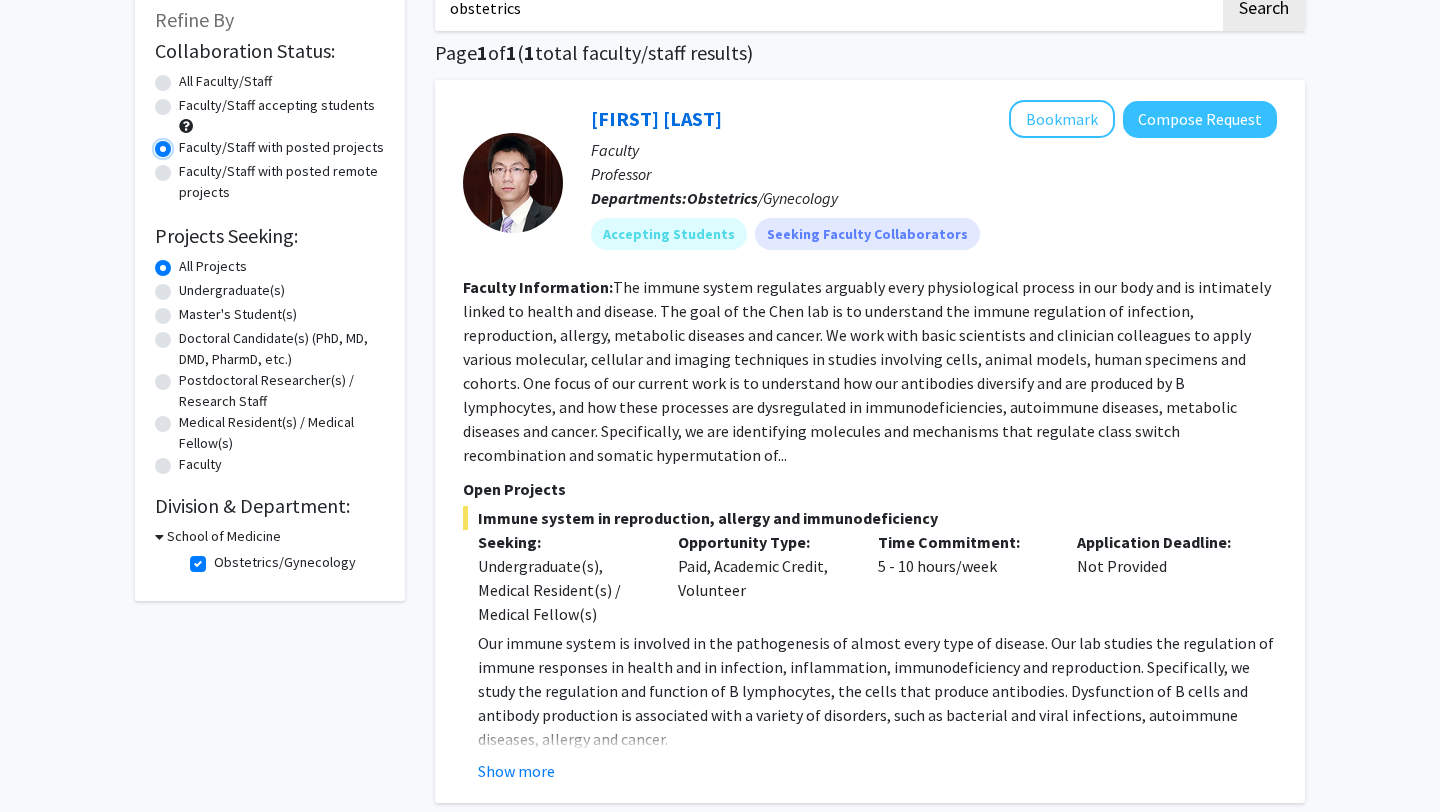 scroll, scrollTop: 118, scrollLeft: 0, axis: vertical 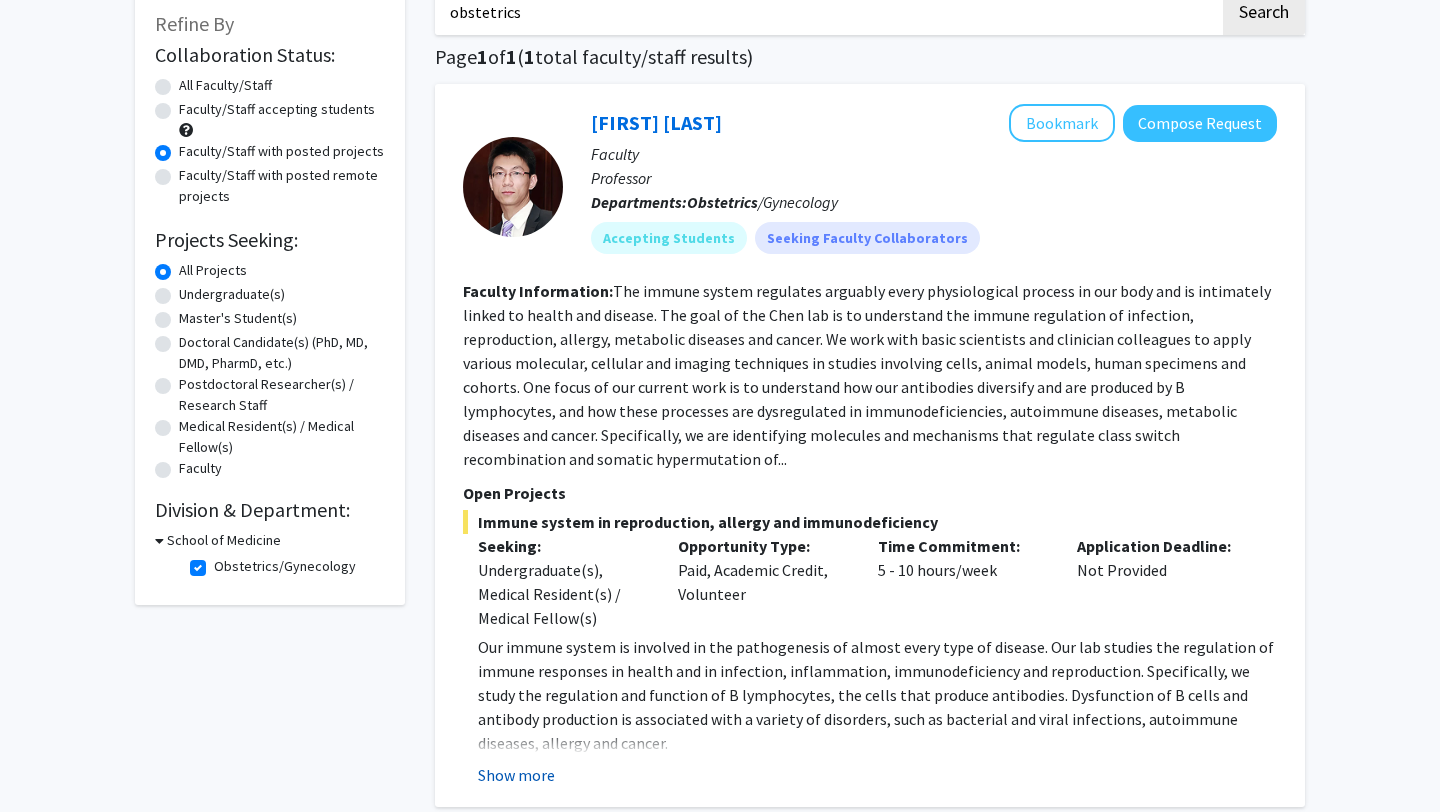 click on "Show more" 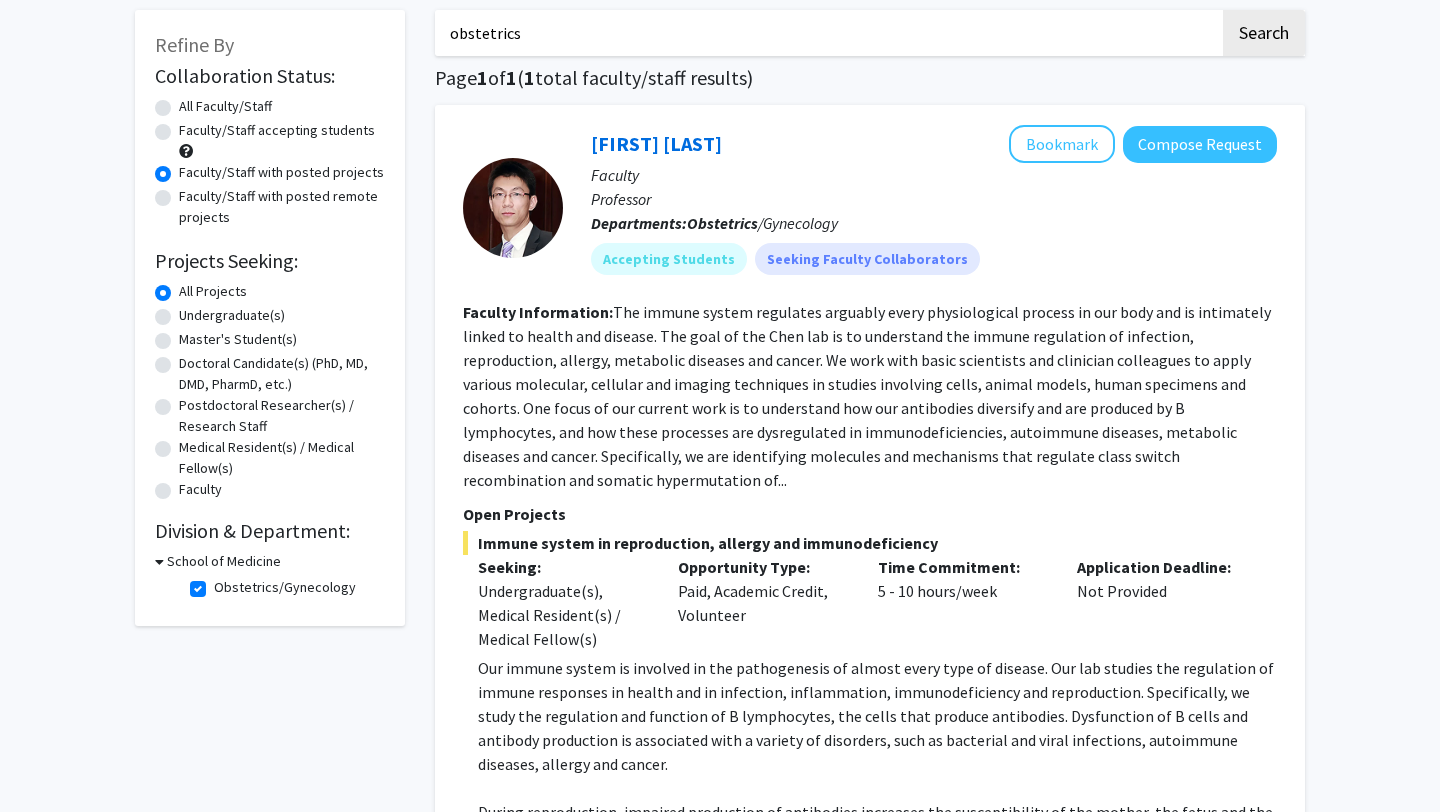 scroll, scrollTop: 31, scrollLeft: 0, axis: vertical 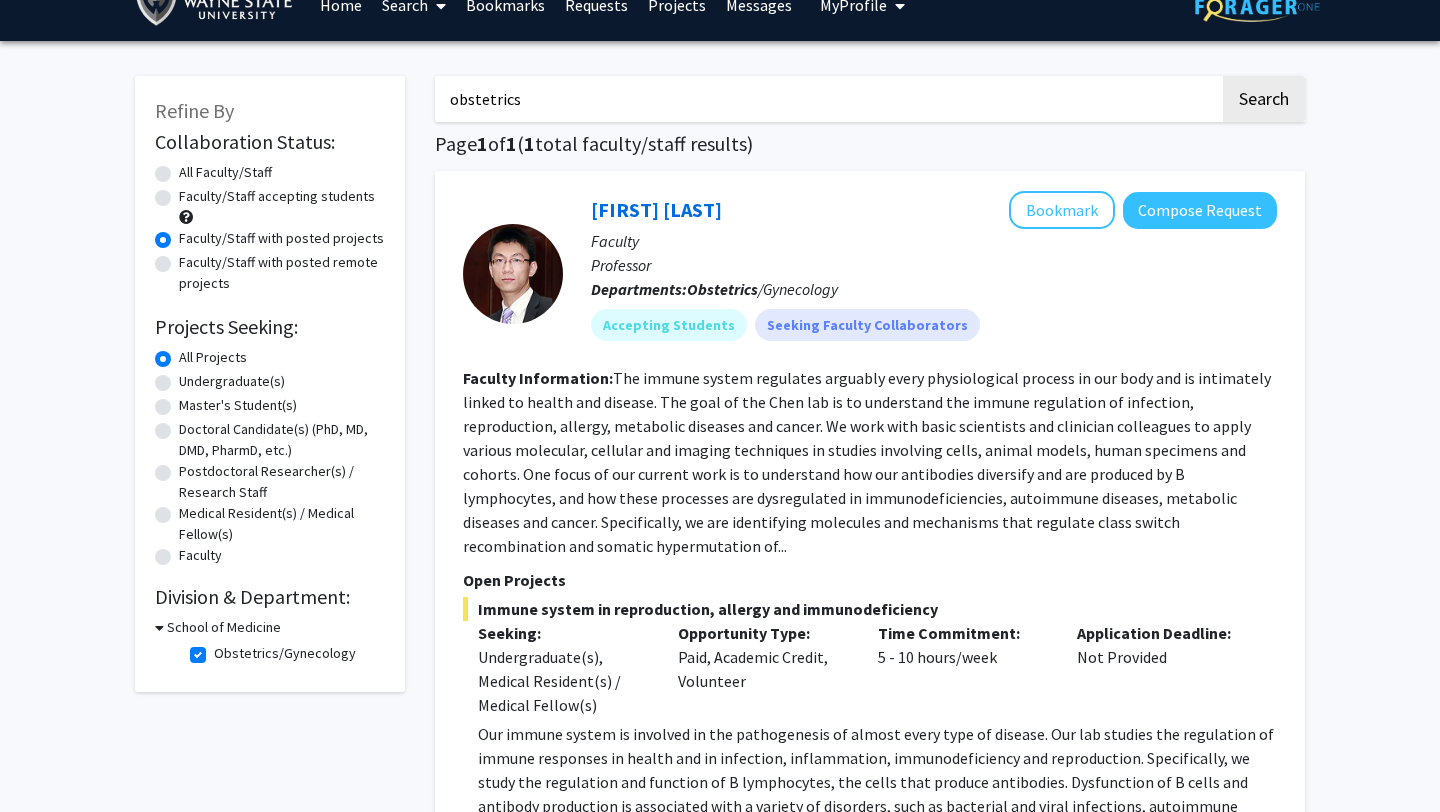 click on "All Faculty/Staff" 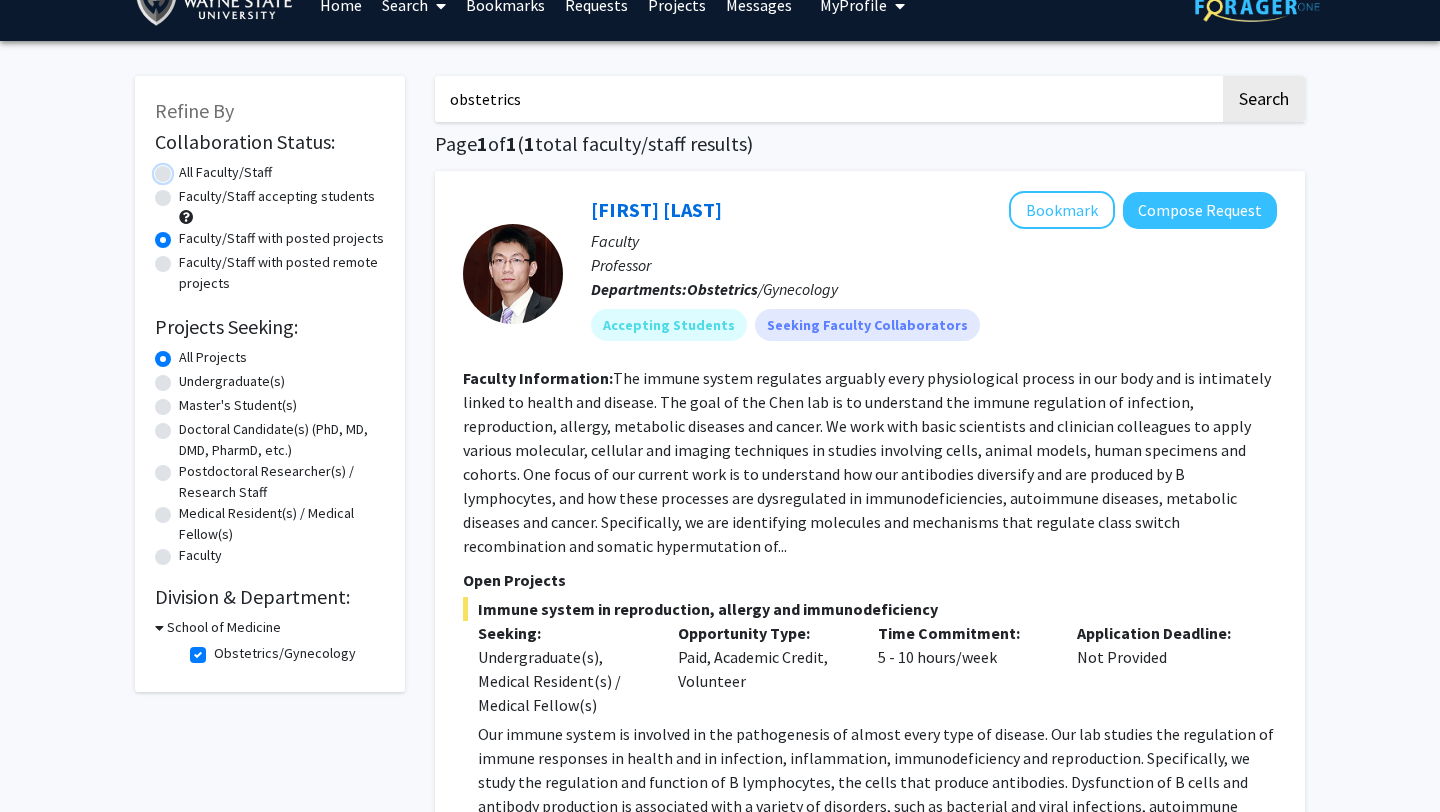 click on "All Faculty/Staff" at bounding box center (185, 168) 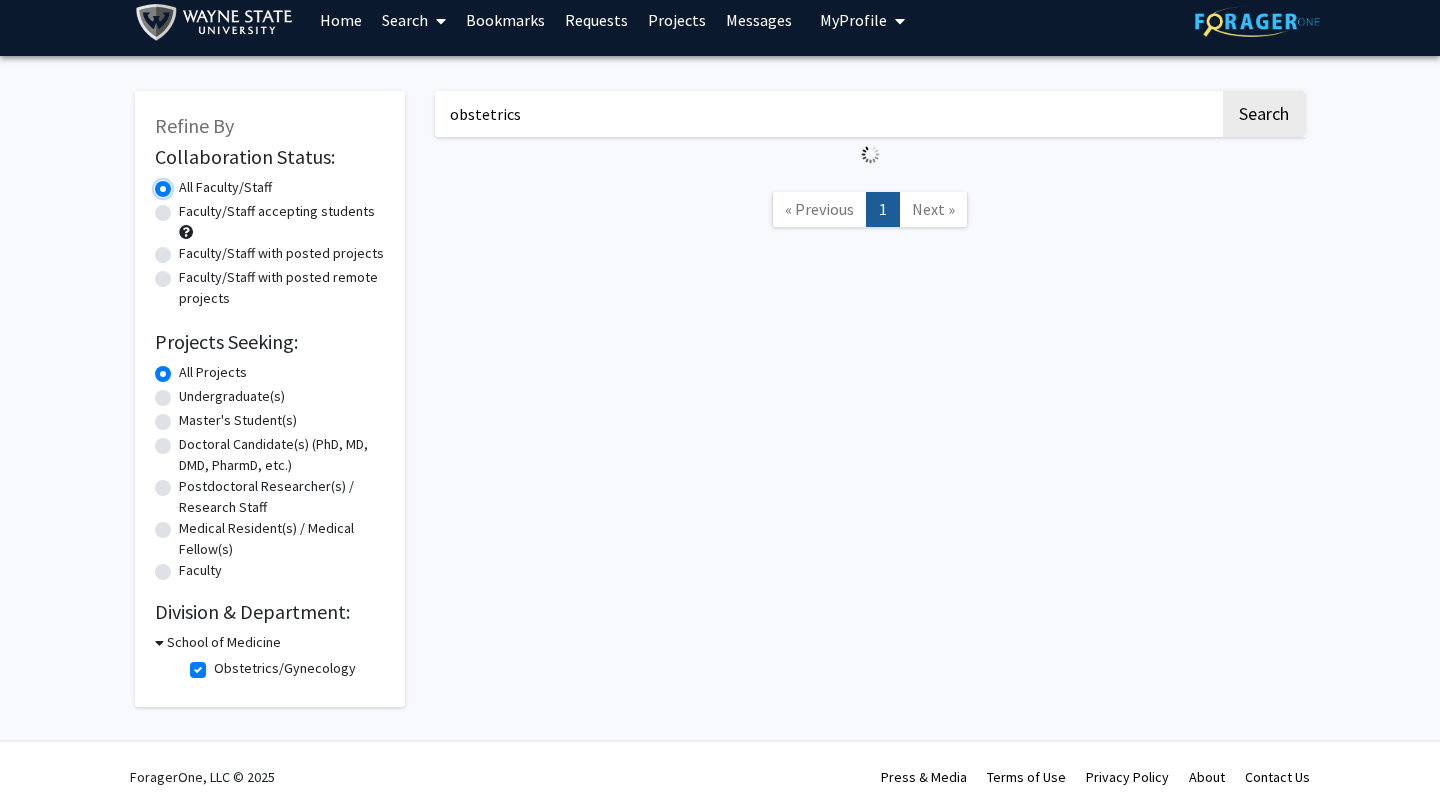 scroll, scrollTop: 0, scrollLeft: 0, axis: both 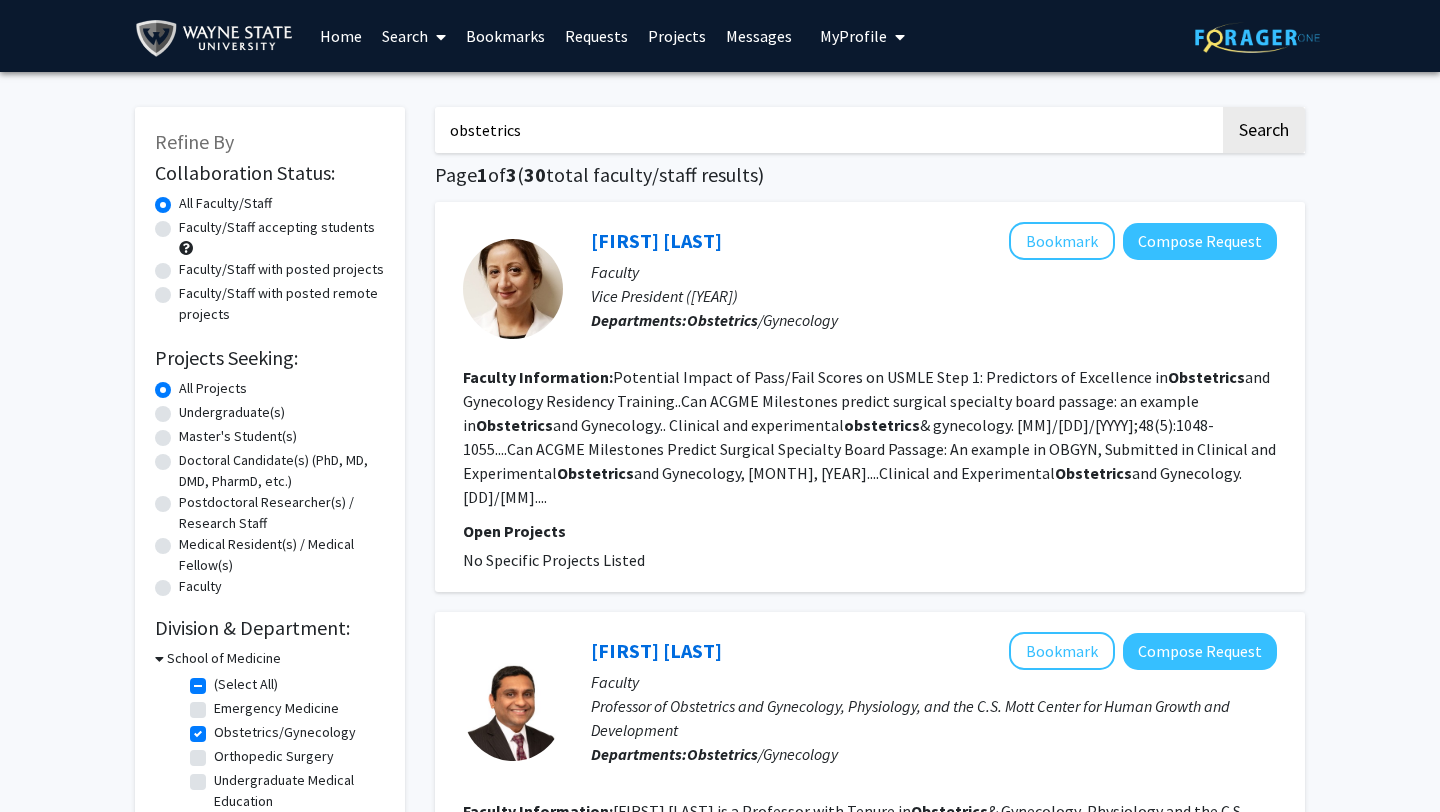 click on "Faculty/Staff accepting students" 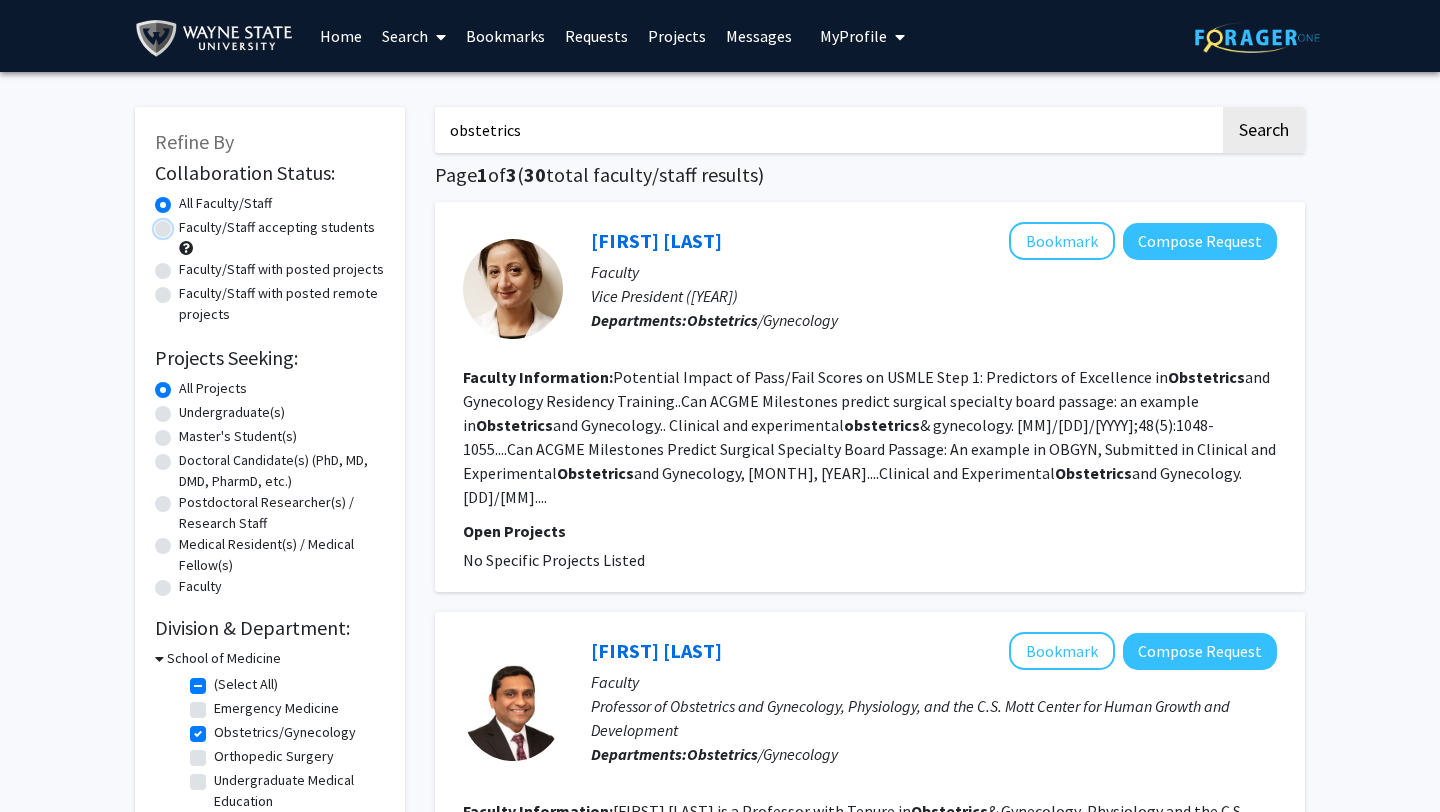 click on "Faculty/Staff accepting students" at bounding box center (185, 223) 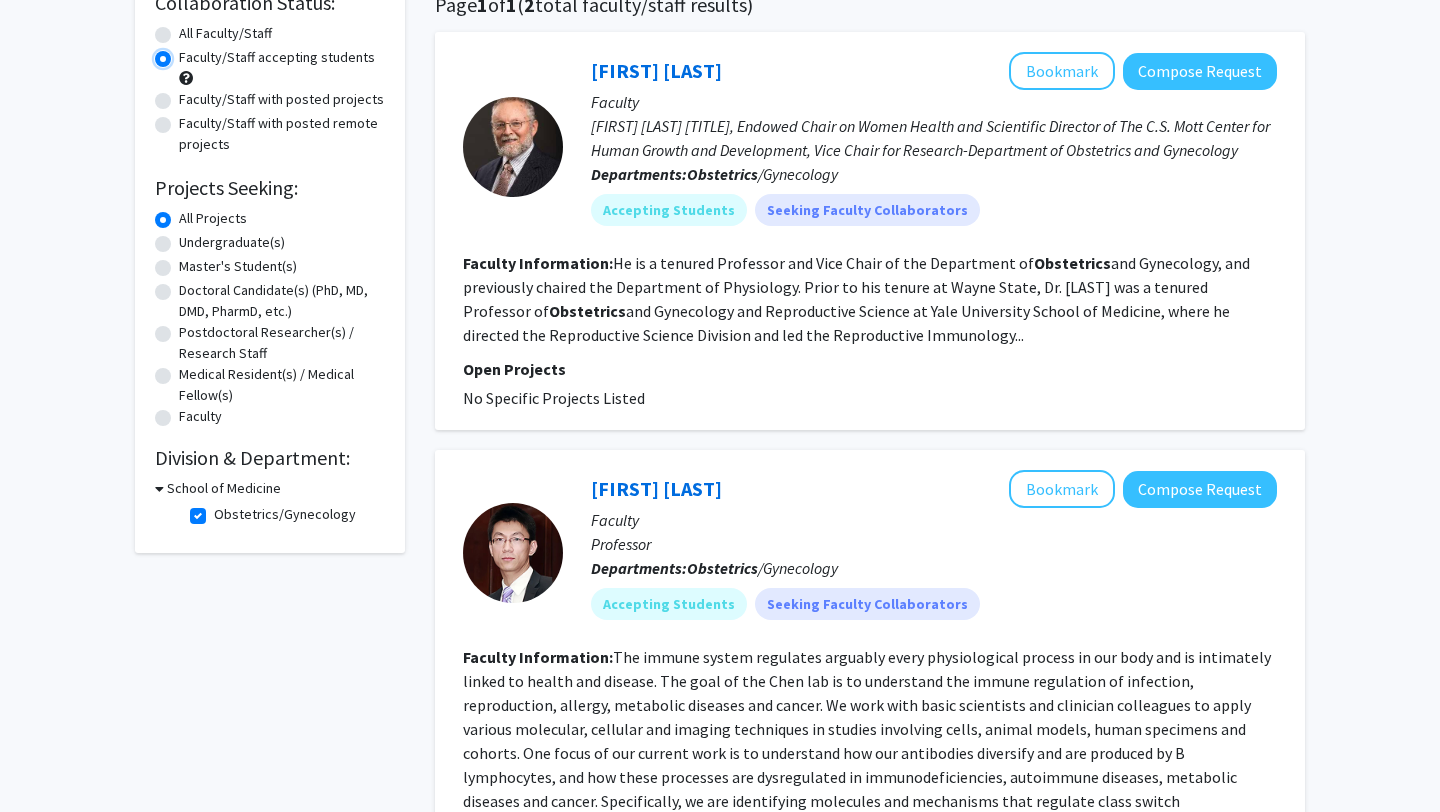 scroll, scrollTop: 43, scrollLeft: 0, axis: vertical 